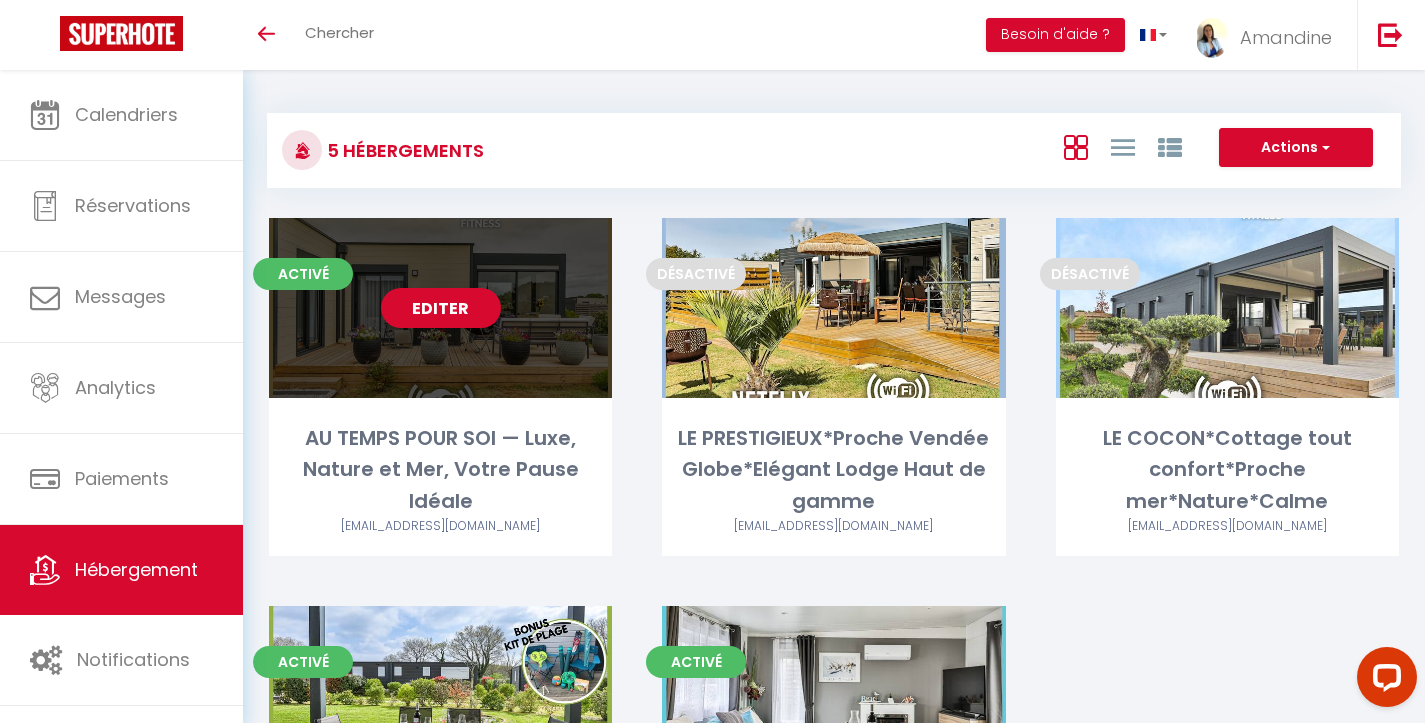 scroll, scrollTop: 0, scrollLeft: 0, axis: both 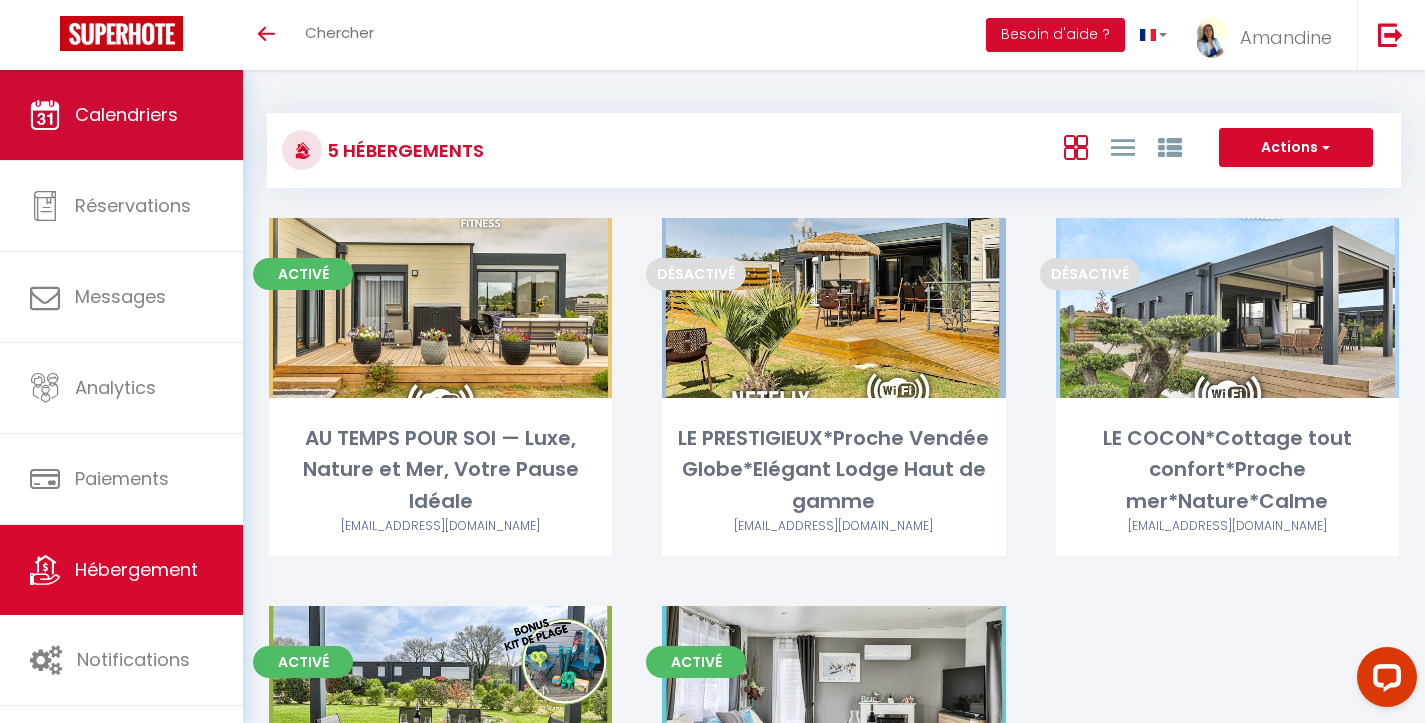 click on "Calendriers" at bounding box center (126, 114) 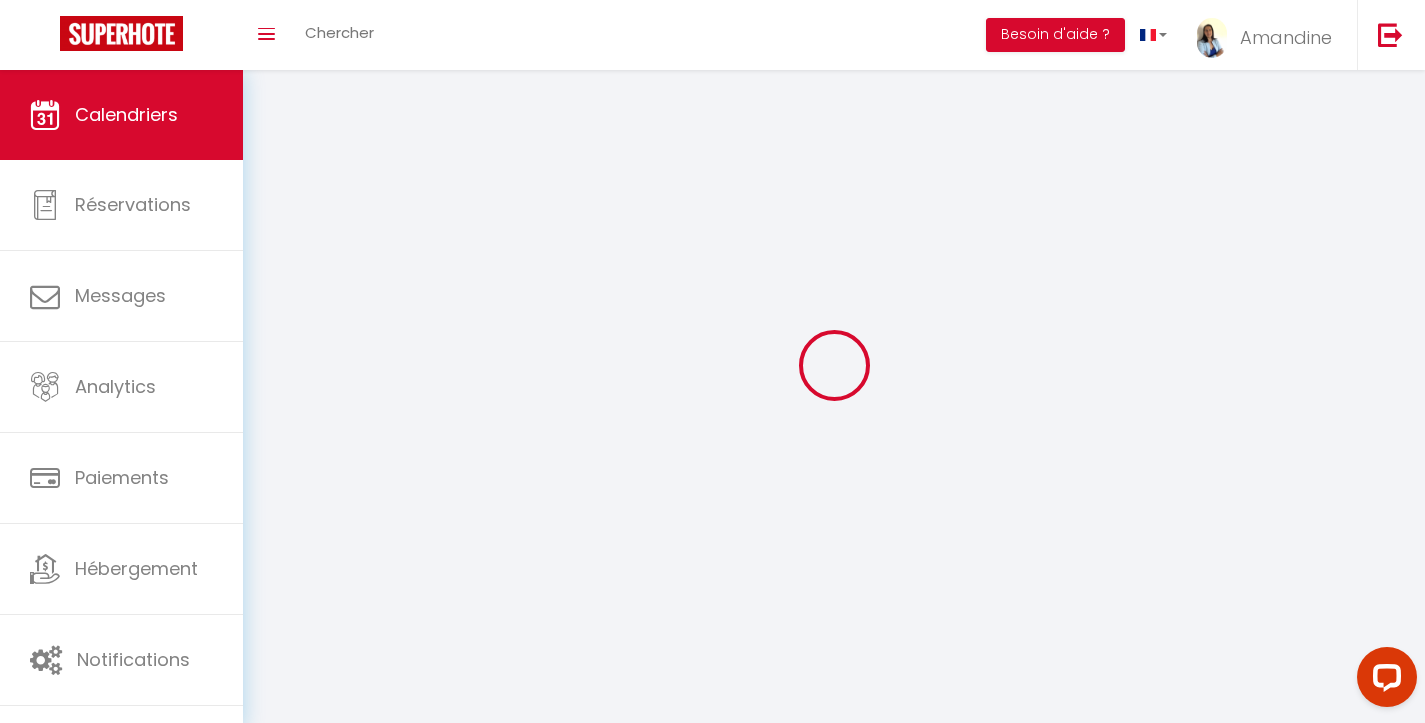 select 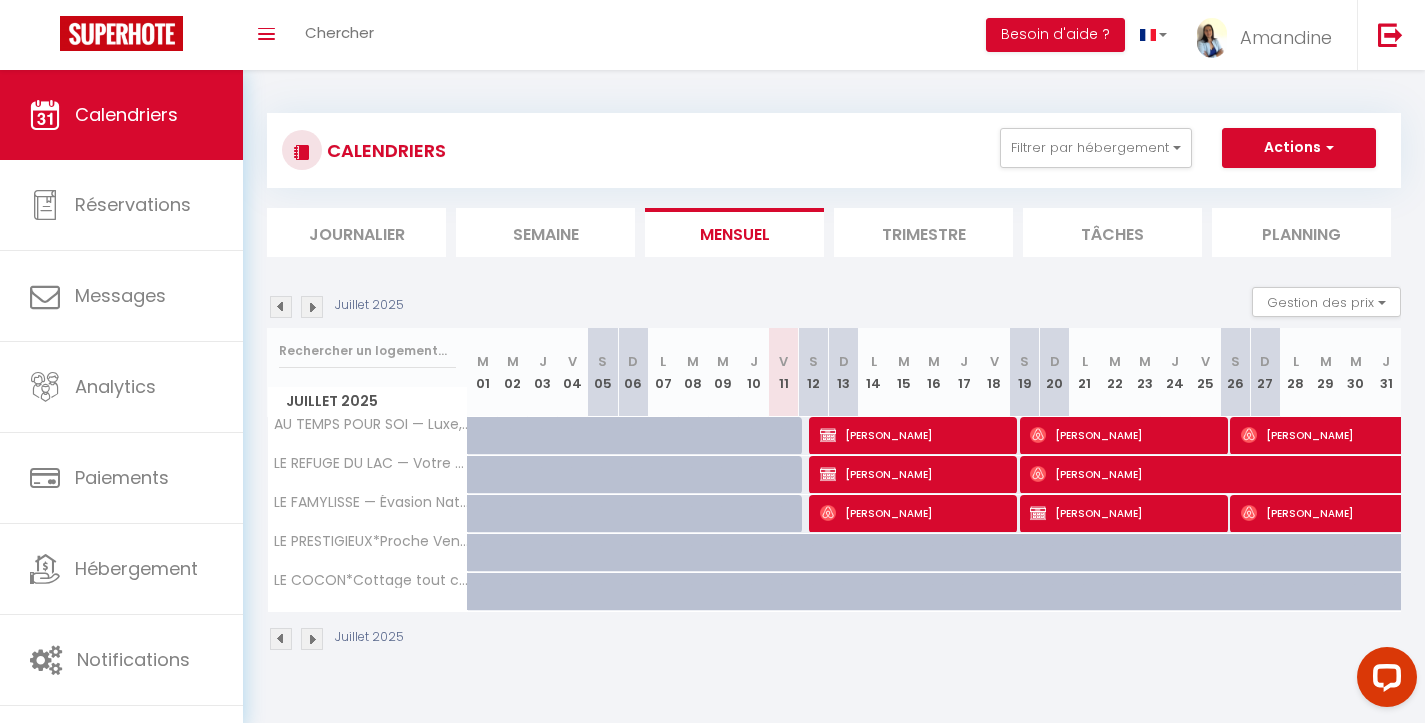 click on "[PERSON_NAME]" at bounding box center [915, 435] 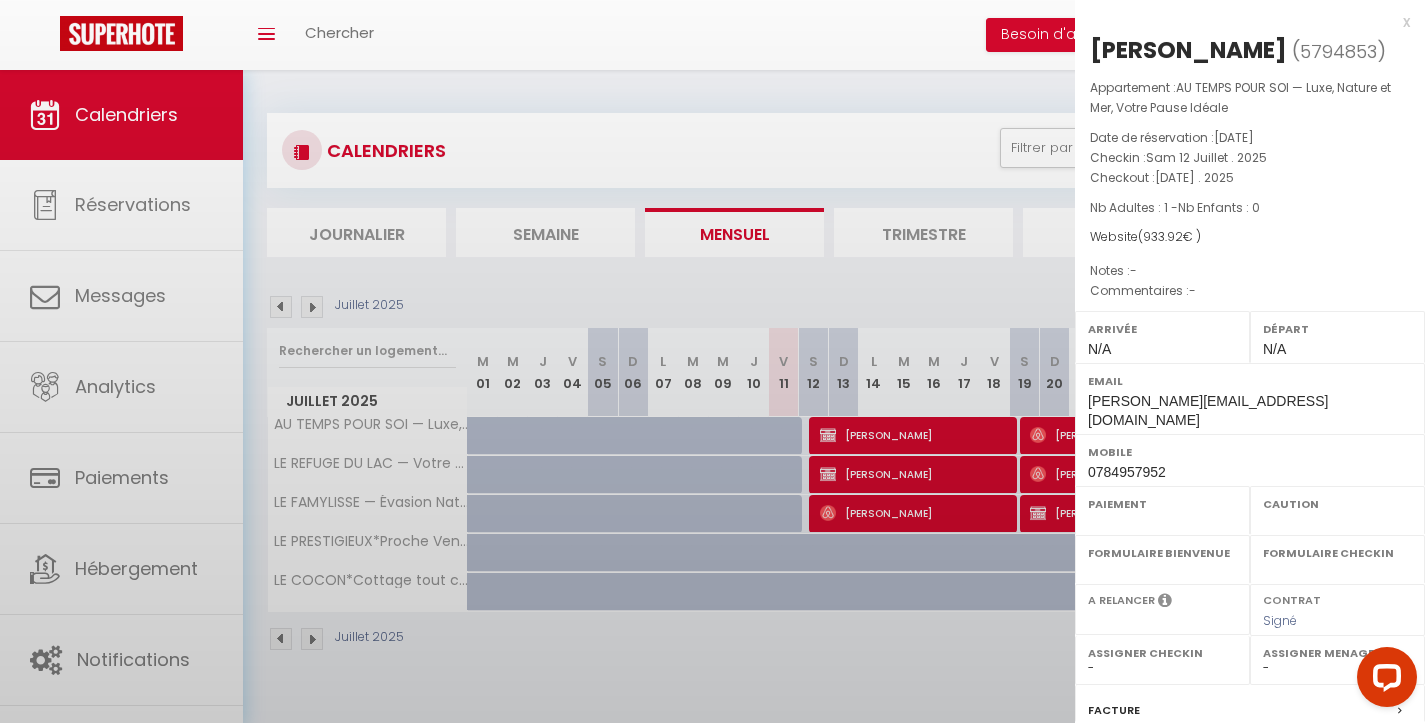 select on "OK" 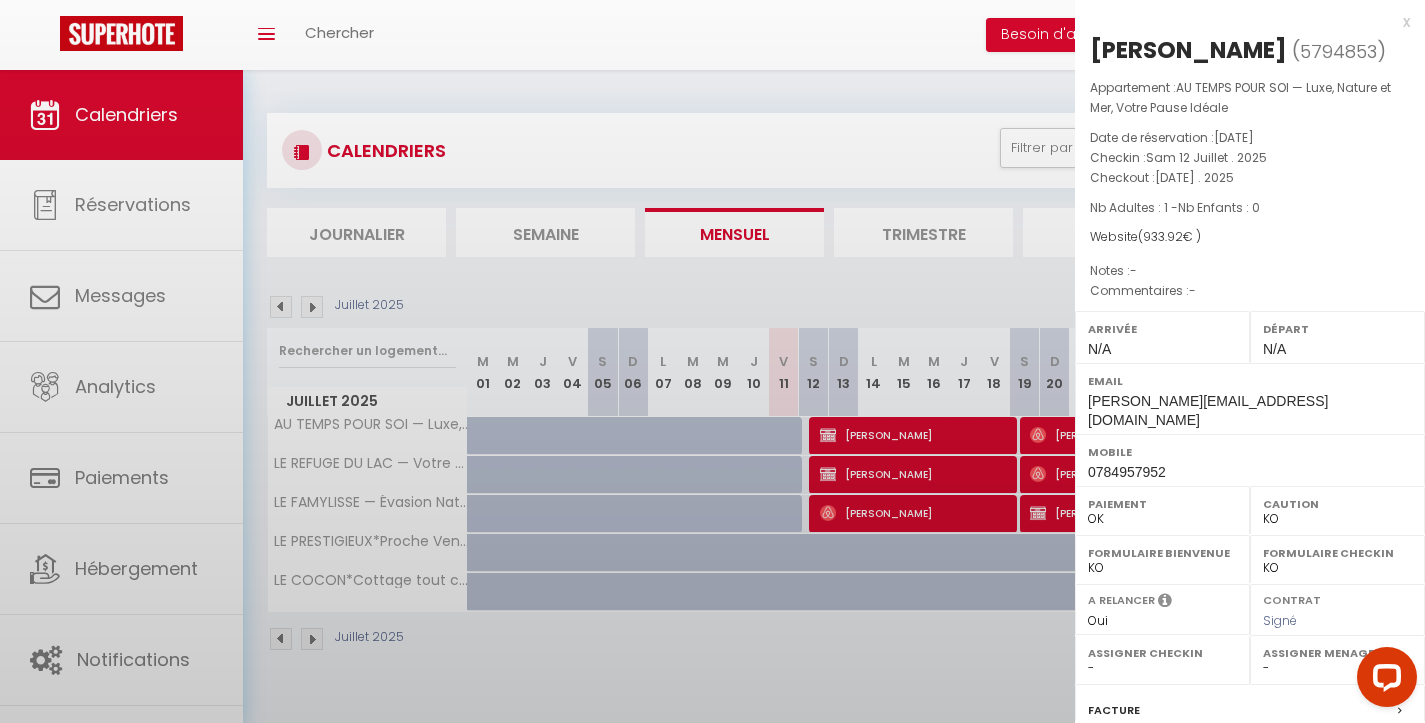 scroll, scrollTop: 0, scrollLeft: 0, axis: both 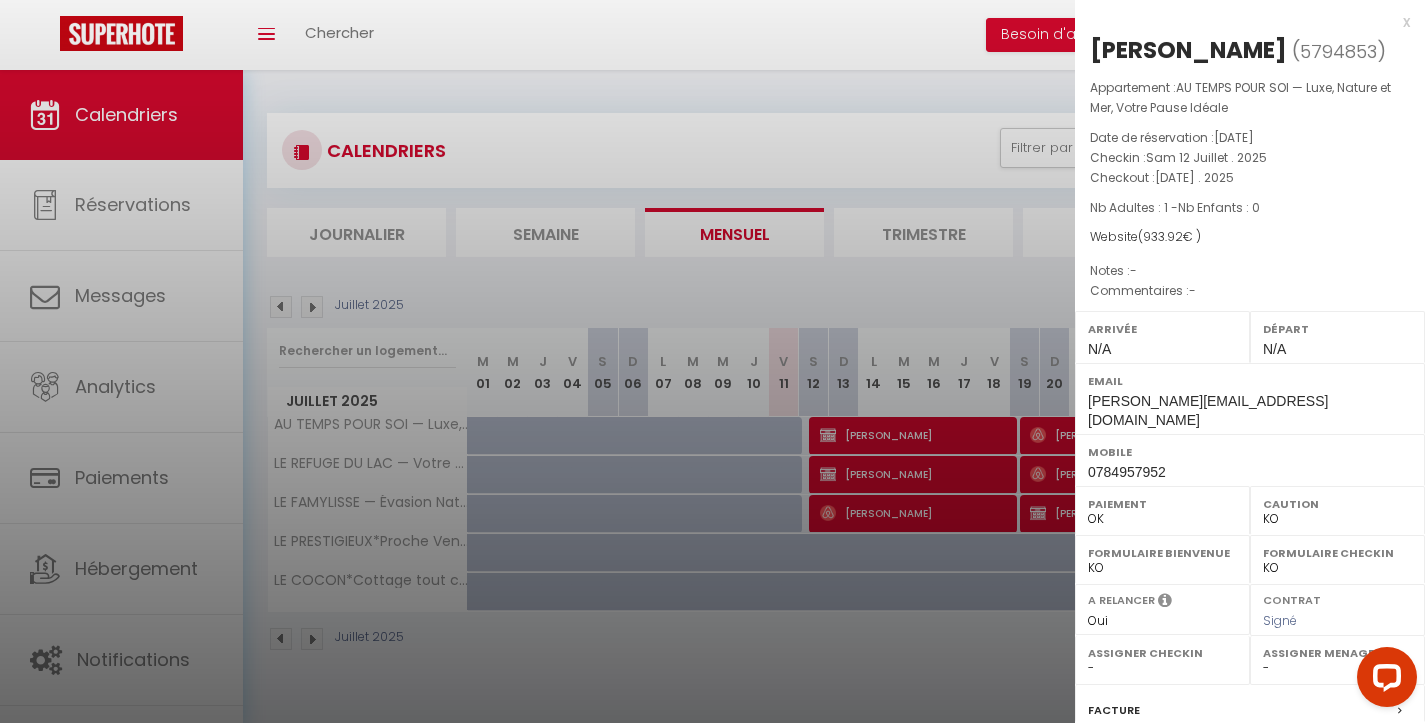 click on "x" at bounding box center (1242, 22) 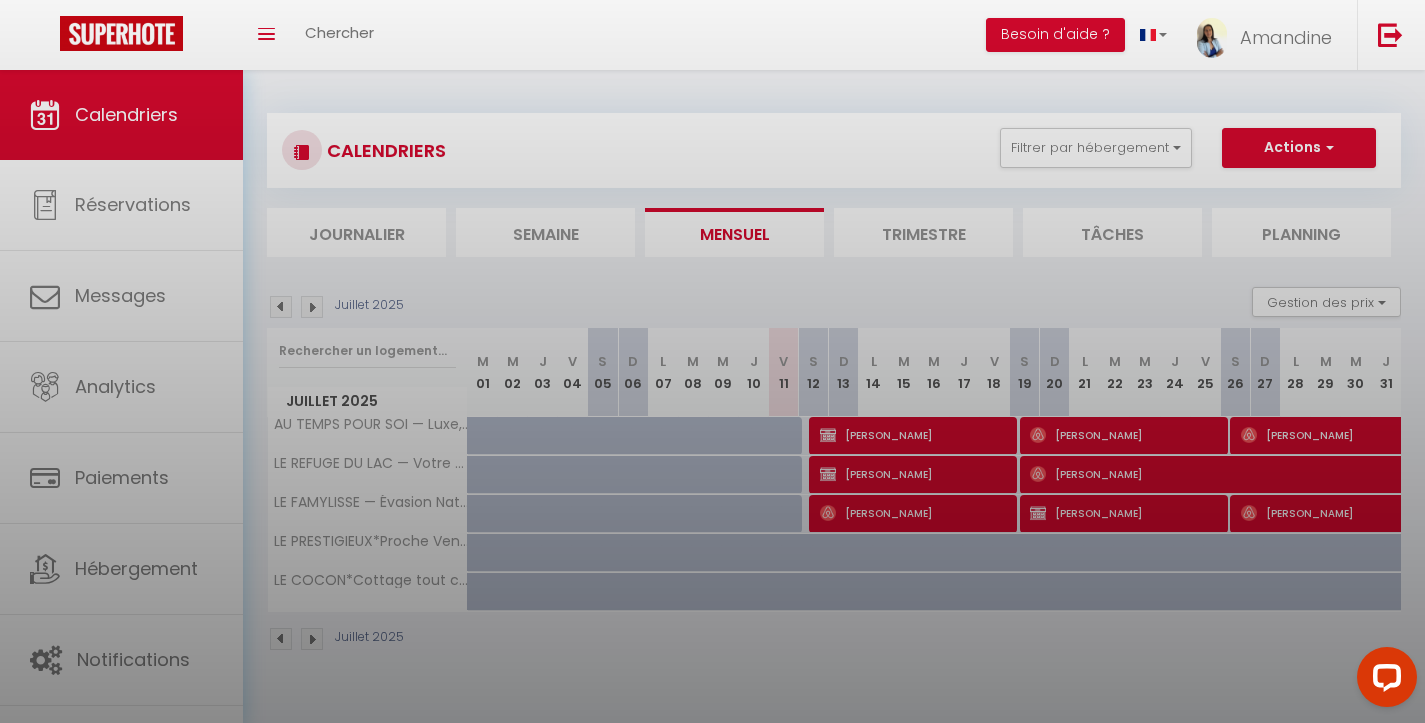 scroll, scrollTop: 0, scrollLeft: 0, axis: both 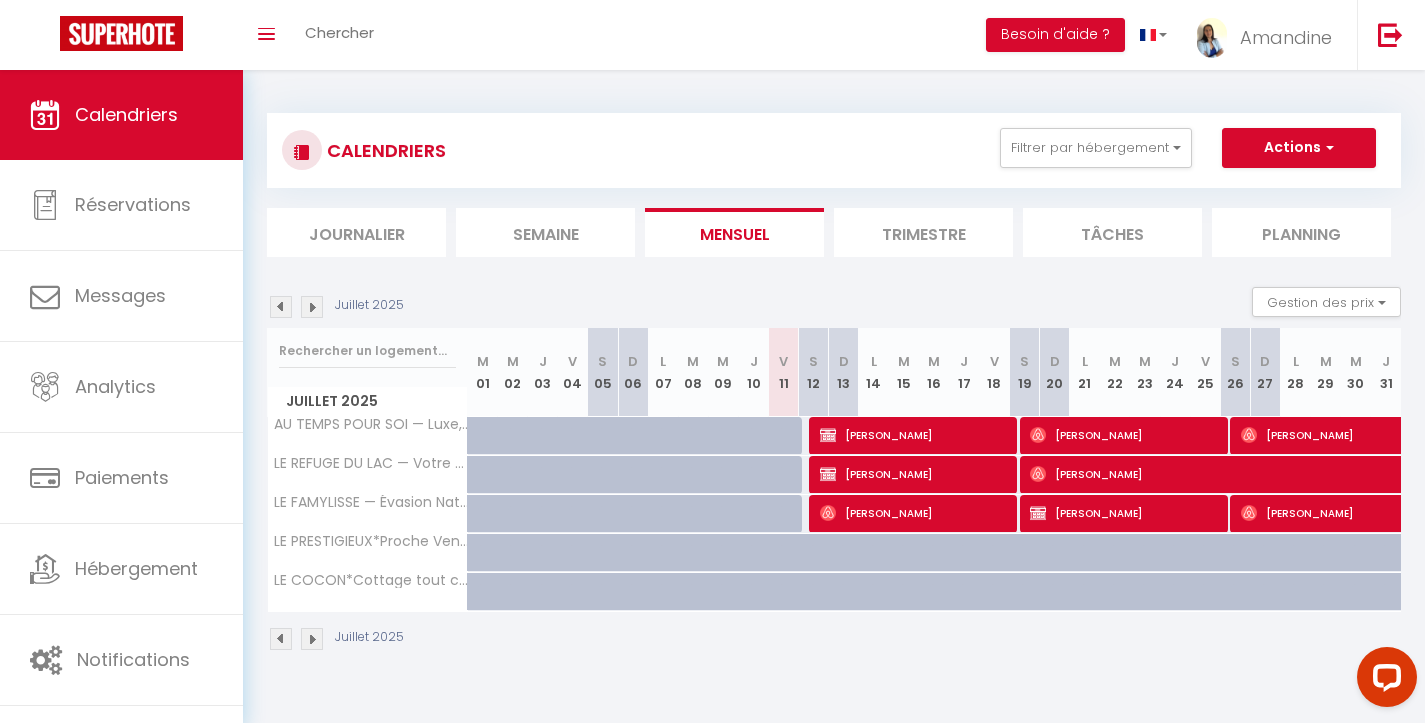 click on "[PERSON_NAME]" at bounding box center [915, 435] 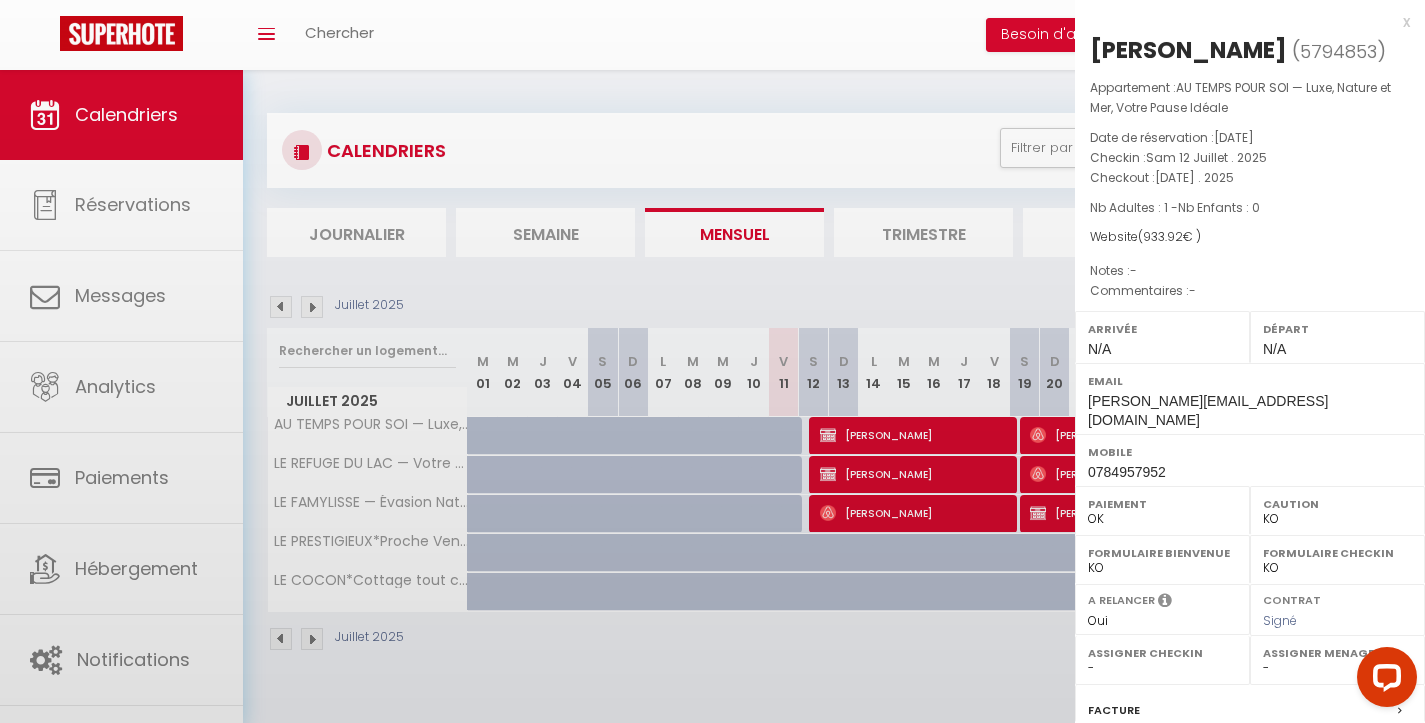 scroll, scrollTop: 0, scrollLeft: 0, axis: both 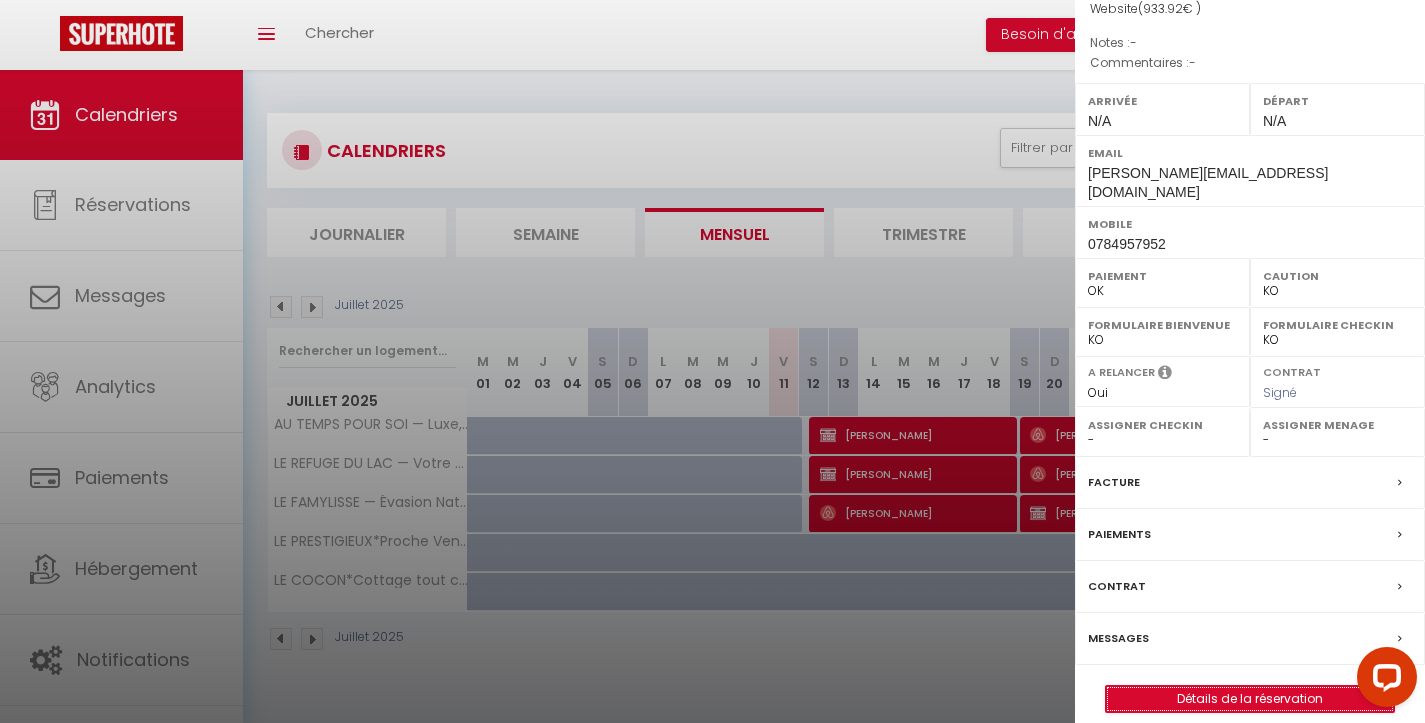 click on "Détails de la réservation" at bounding box center (1250, 699) 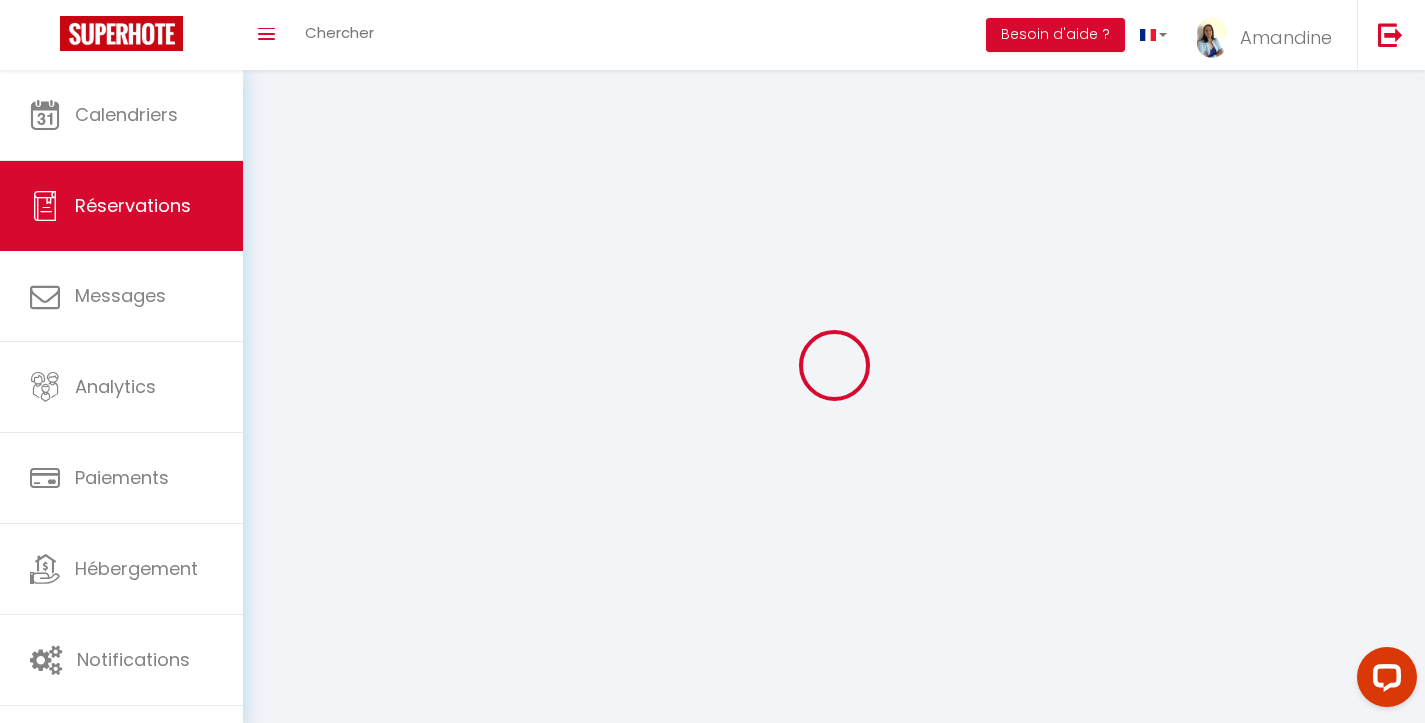 type on "ARMELLE" 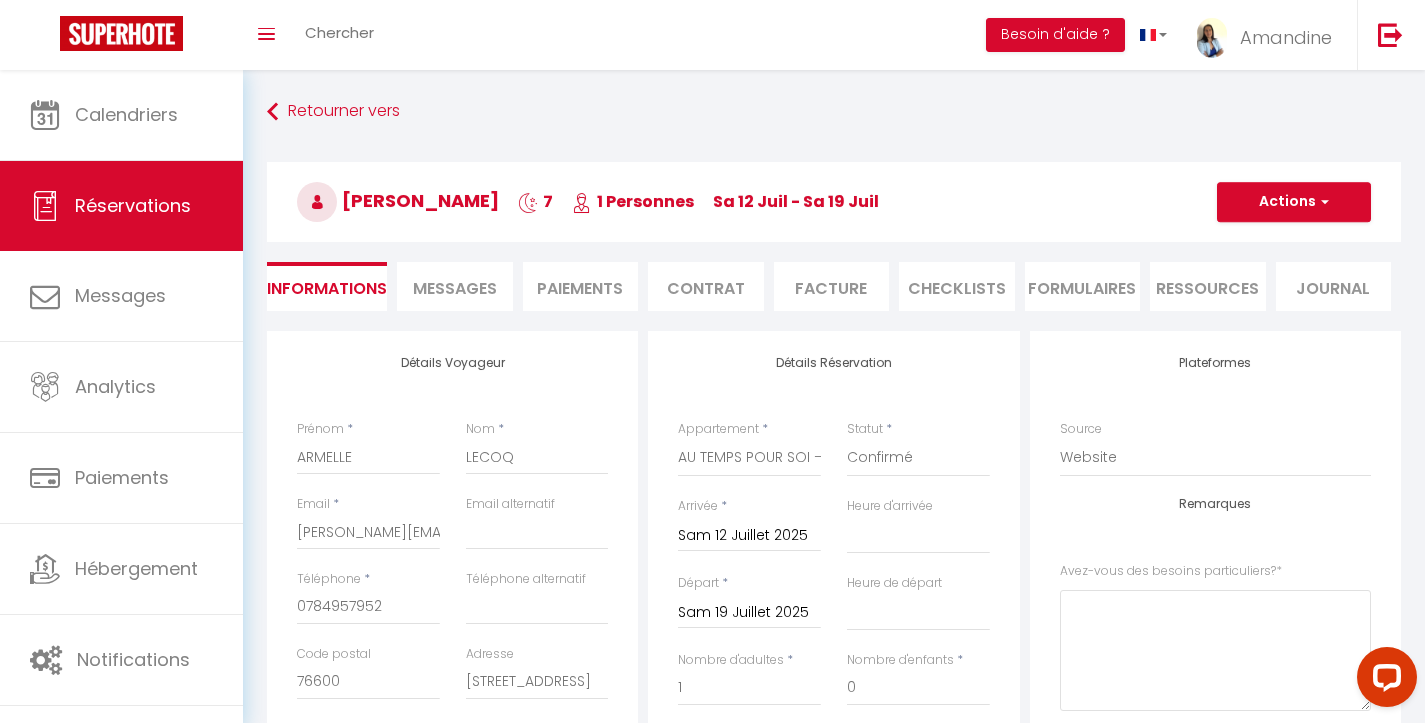 select 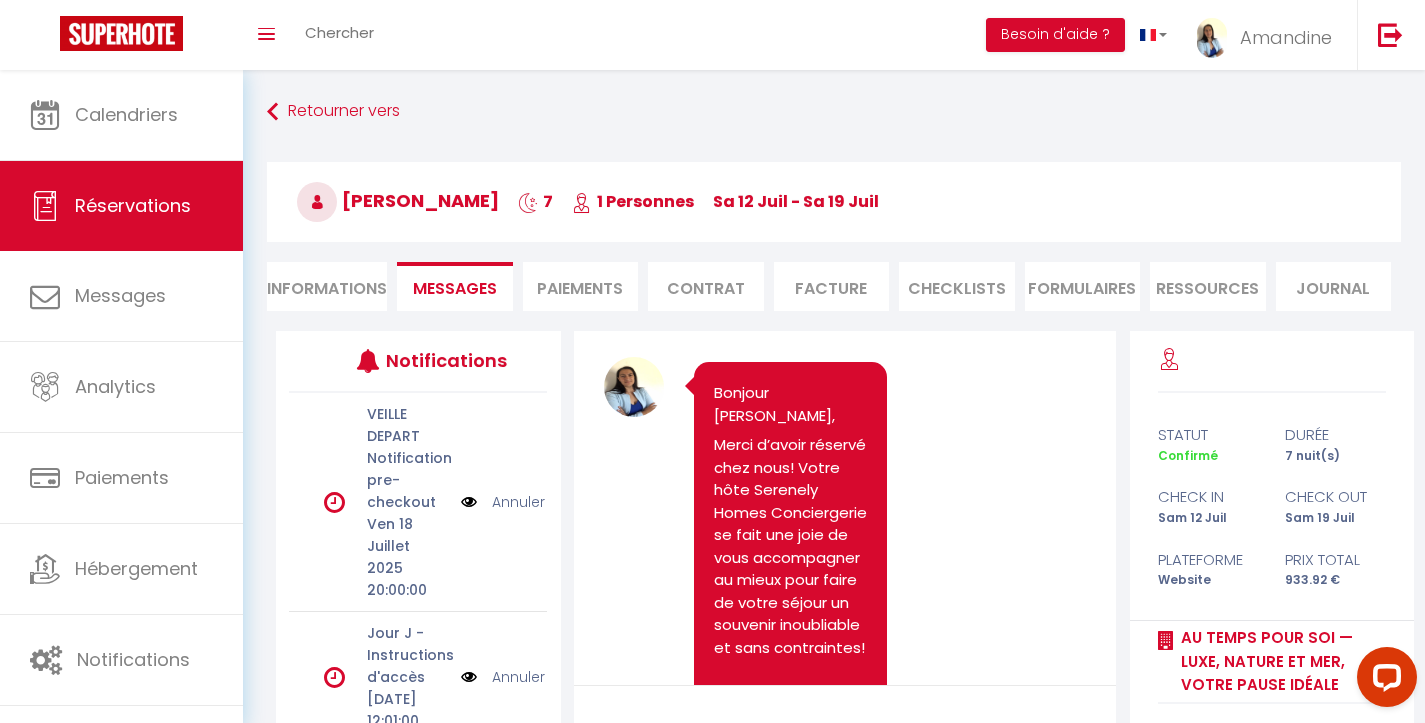 scroll, scrollTop: 252, scrollLeft: 0, axis: vertical 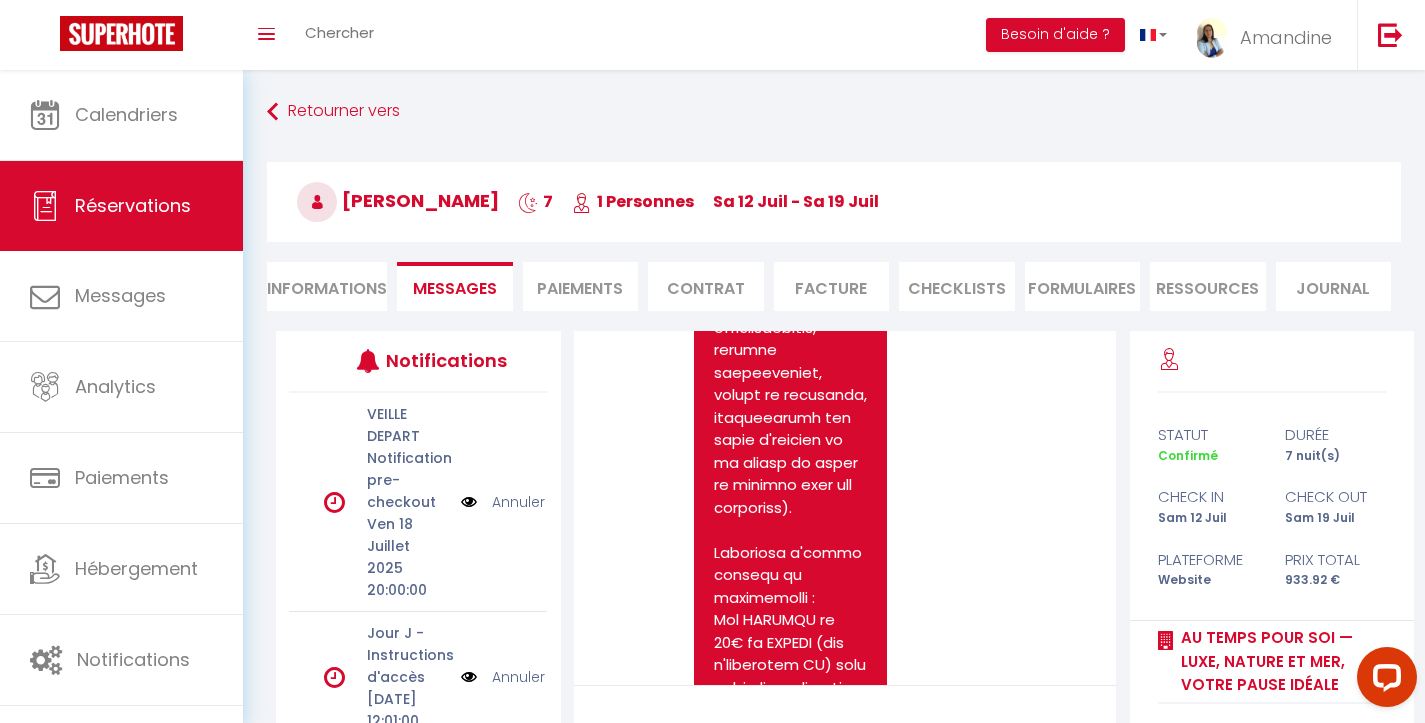 click at bounding box center (790, 339) 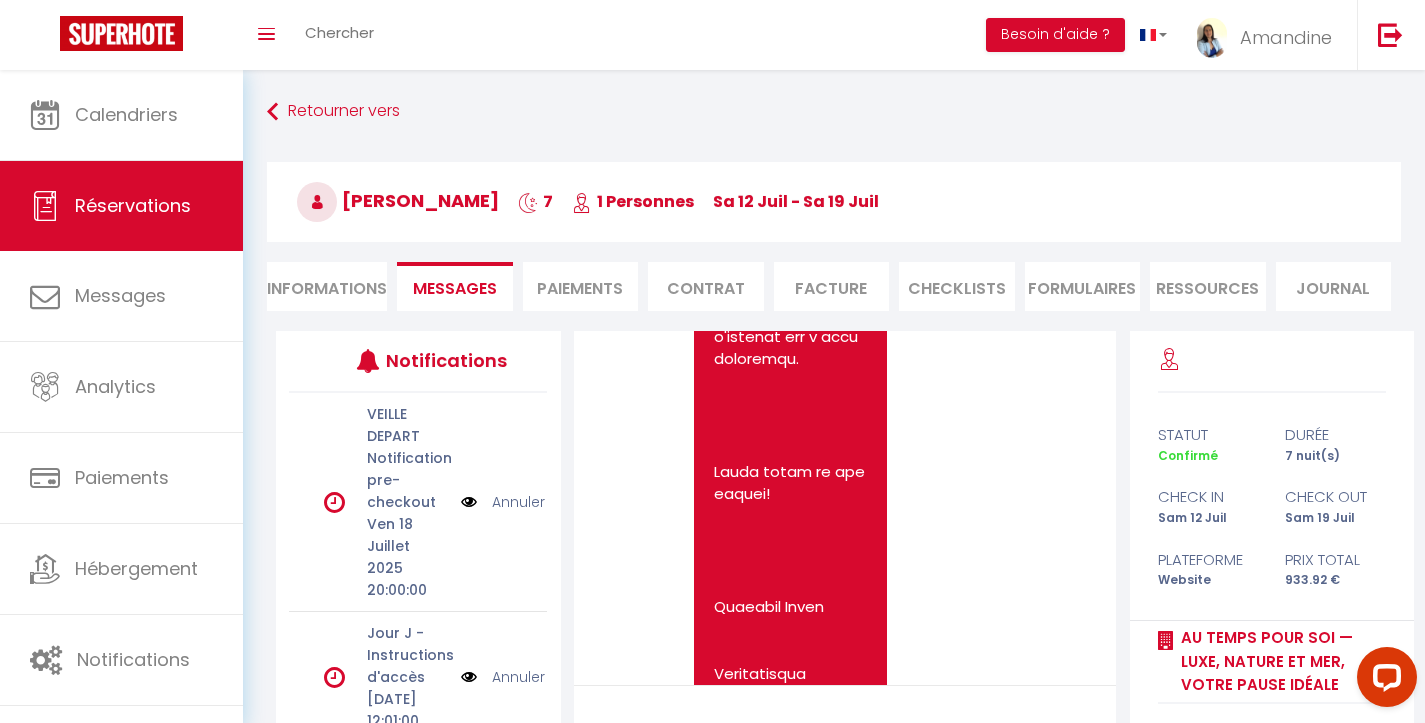 scroll, scrollTop: 16223, scrollLeft: 0, axis: vertical 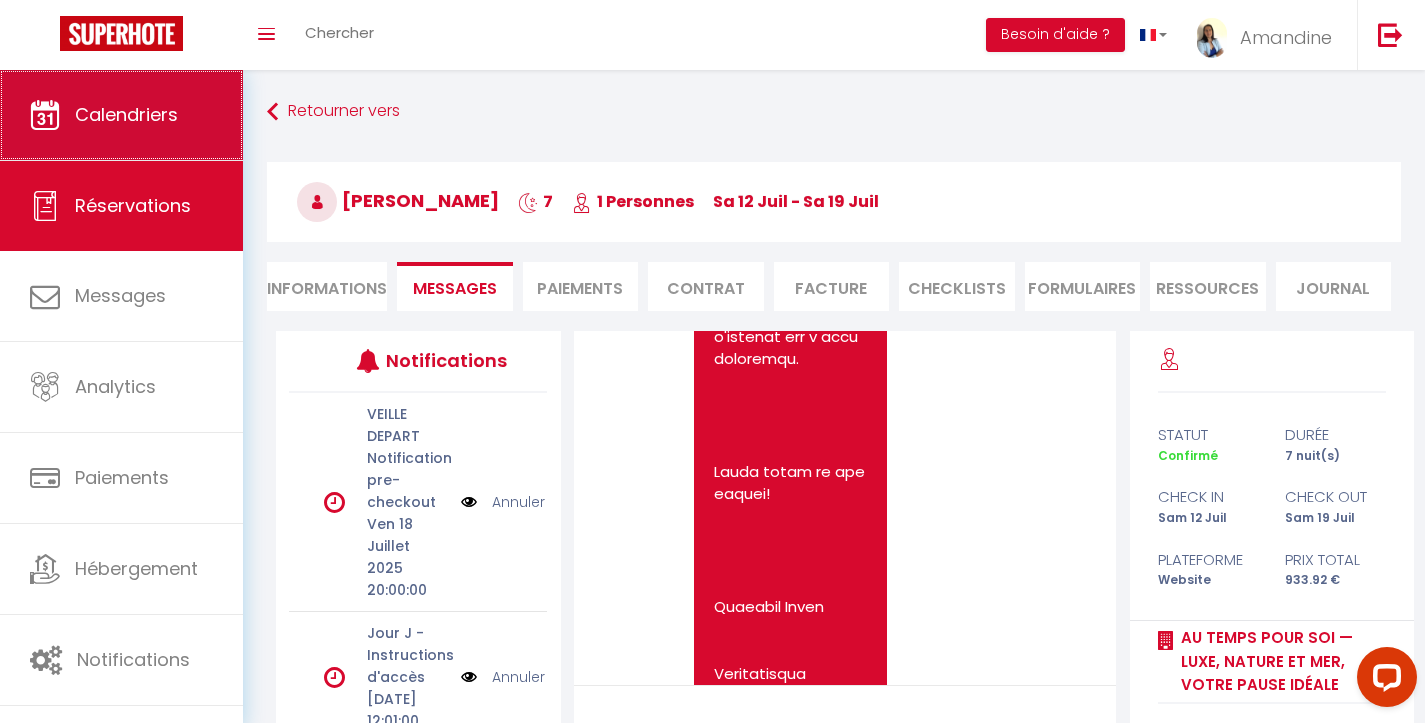click on "Calendriers" at bounding box center [126, 114] 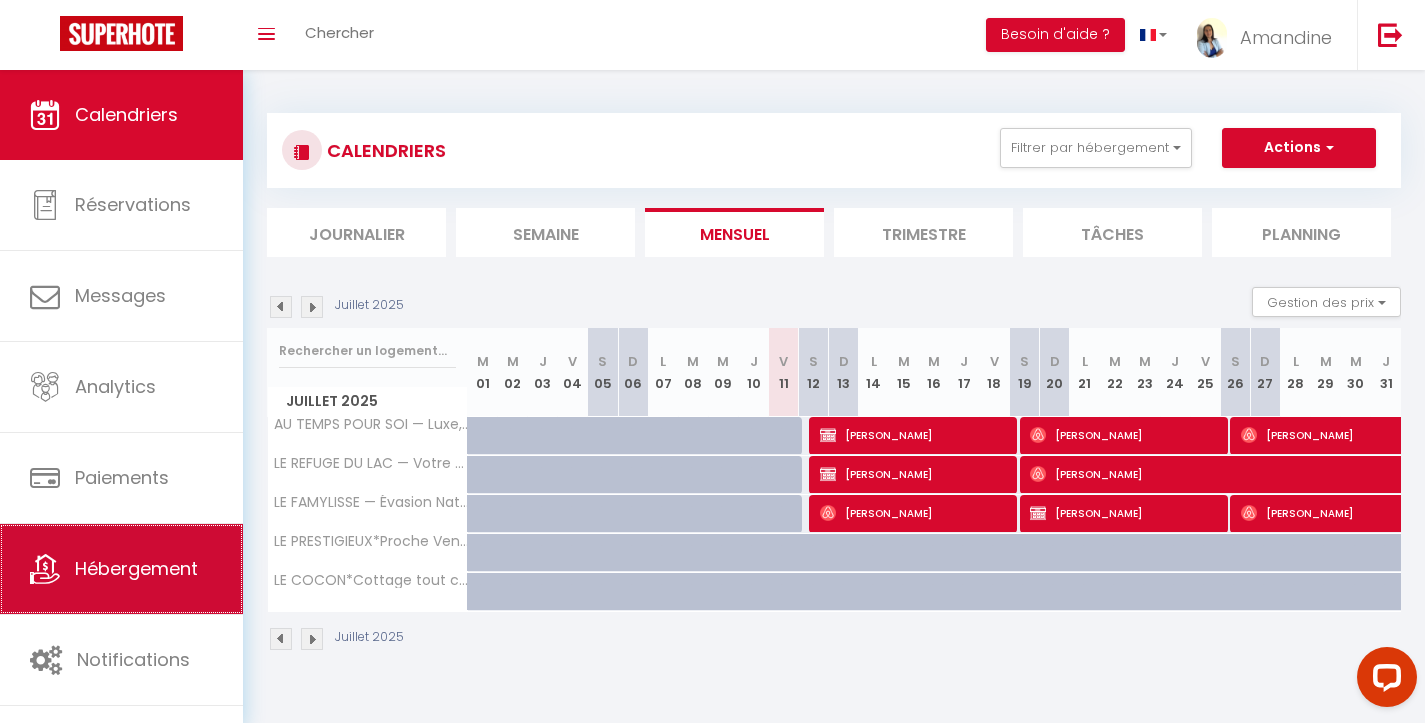 click on "Hébergement" at bounding box center (136, 568) 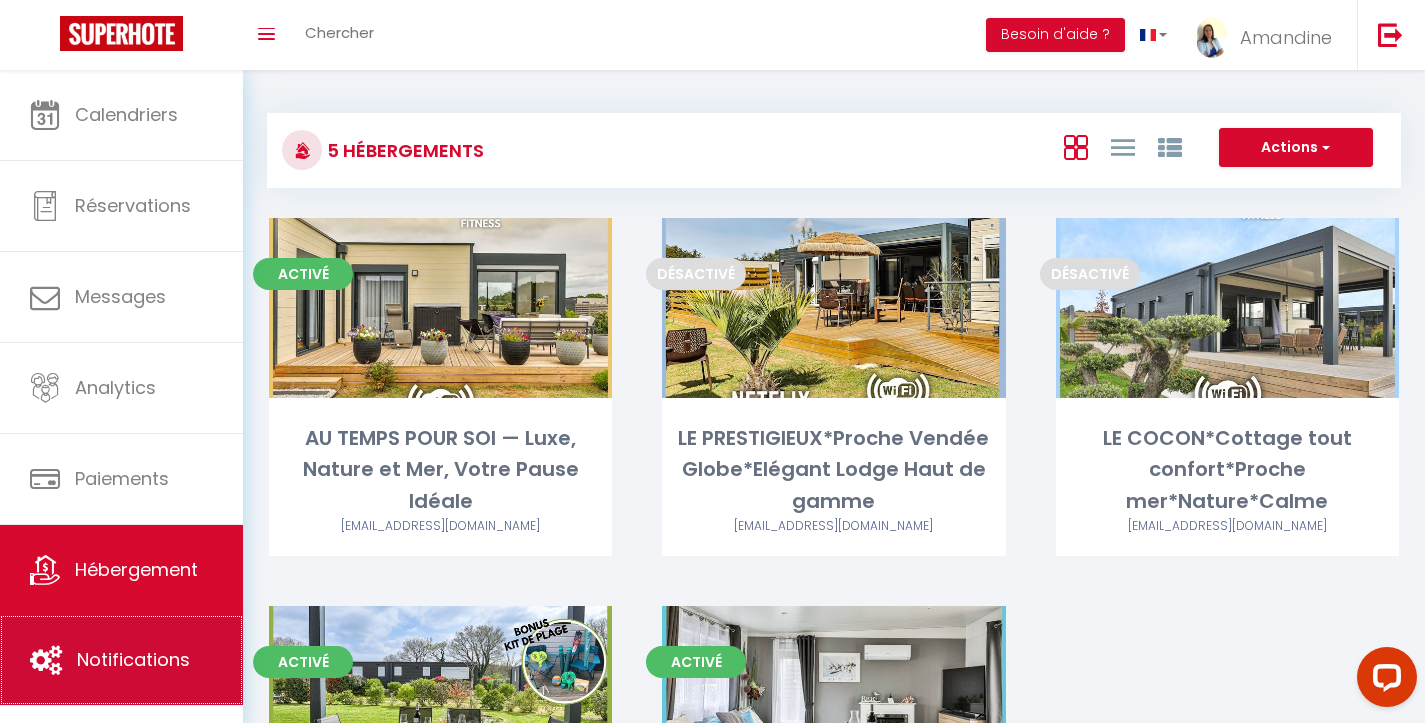 click on "Notifications" at bounding box center (133, 659) 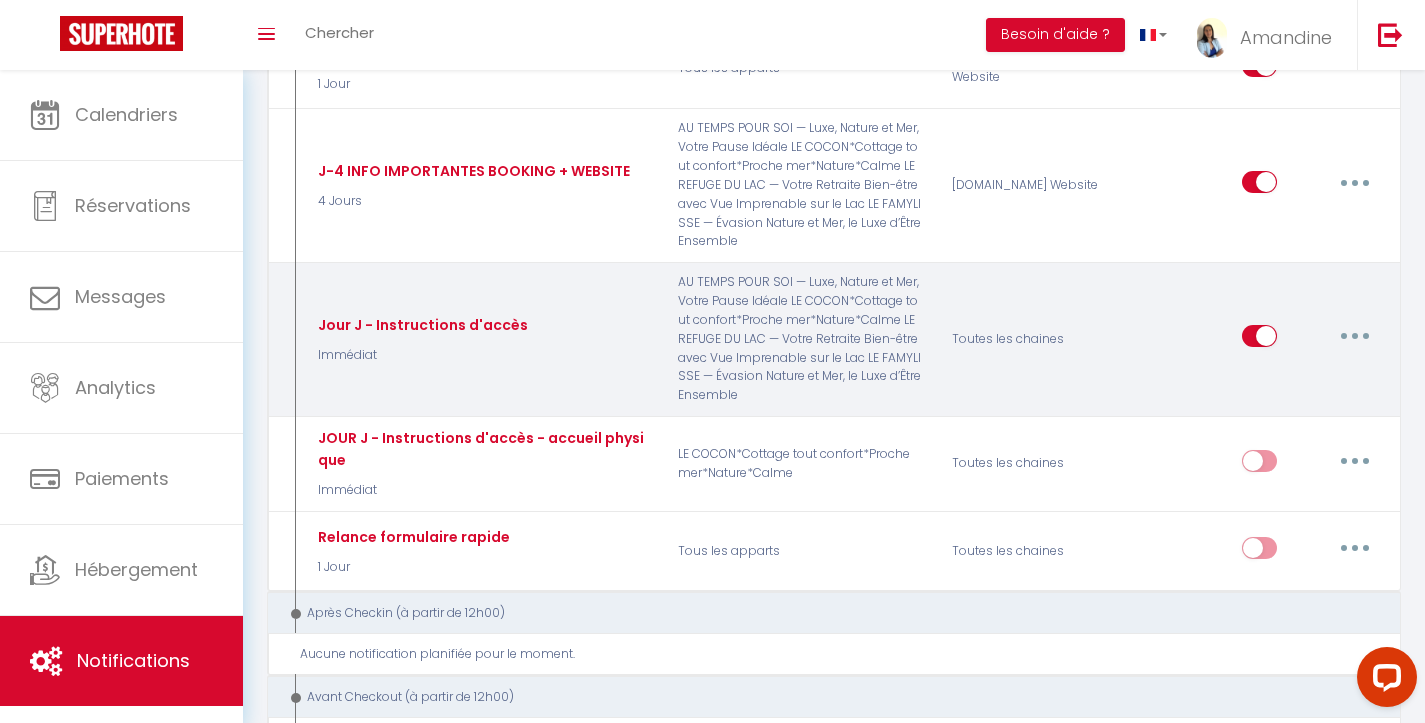 scroll, scrollTop: 1648, scrollLeft: 0, axis: vertical 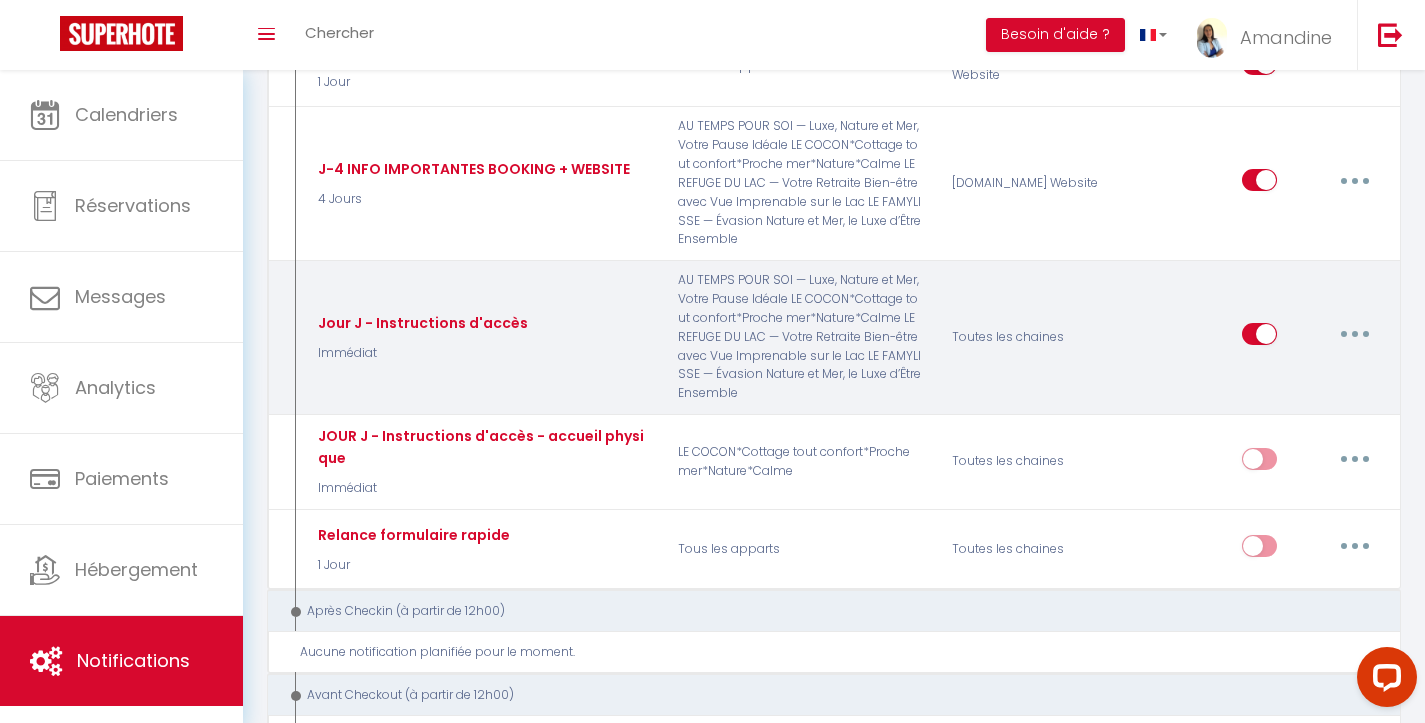 click at bounding box center [1355, 334] 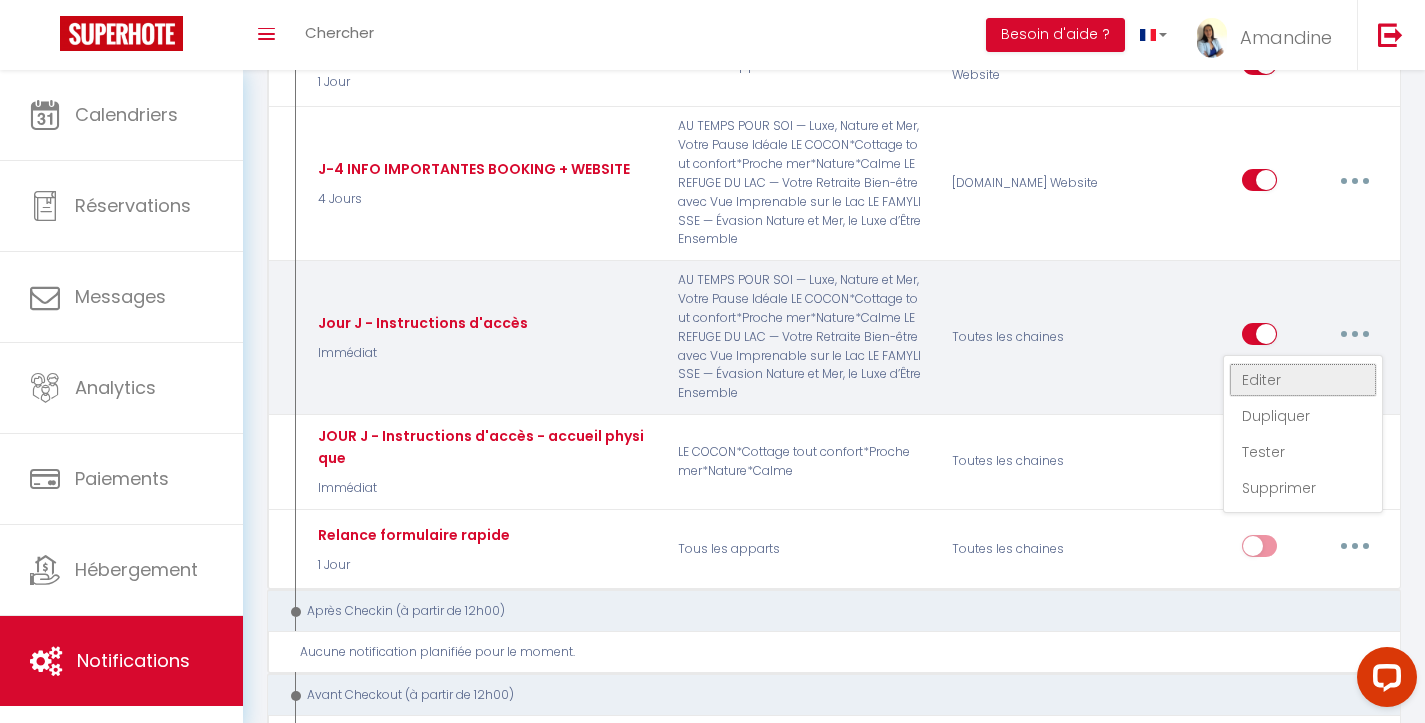 click on "Editer" at bounding box center [1303, 380] 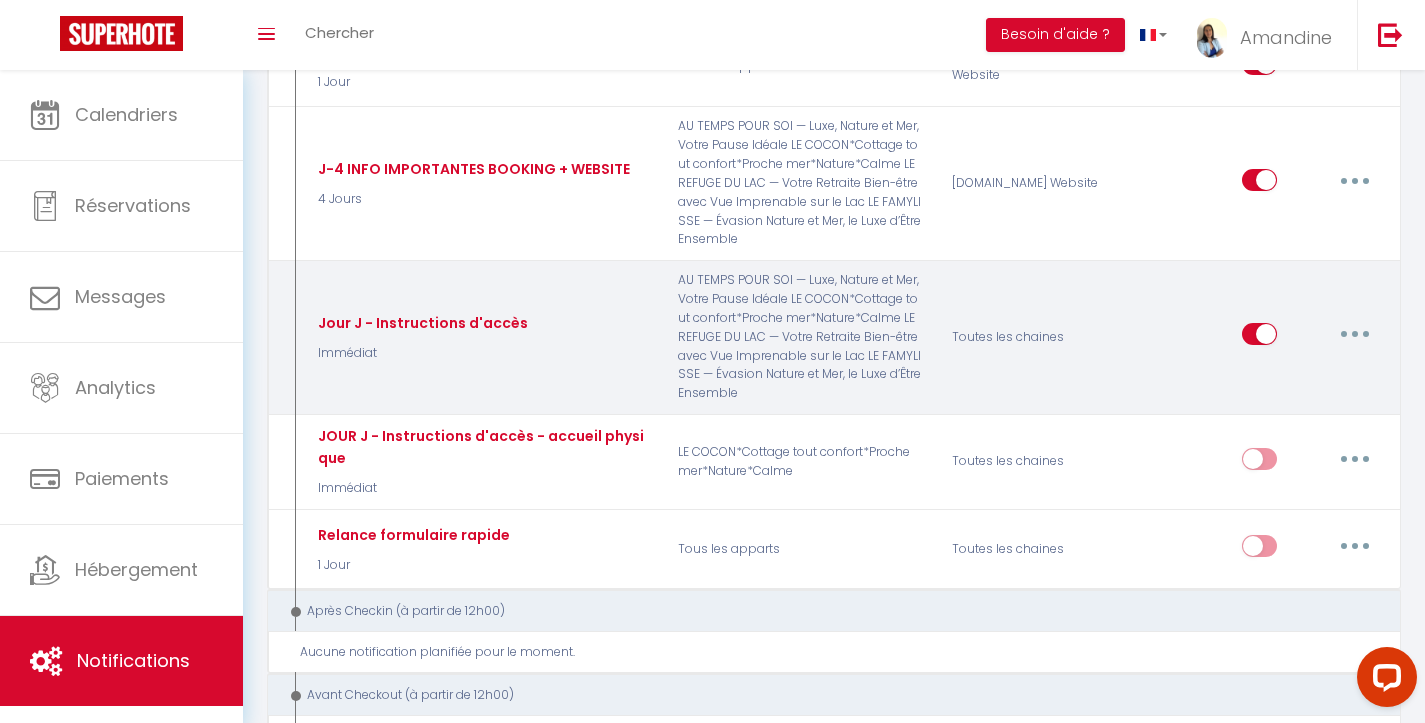 type on "Jour J - Instructions d'accès" 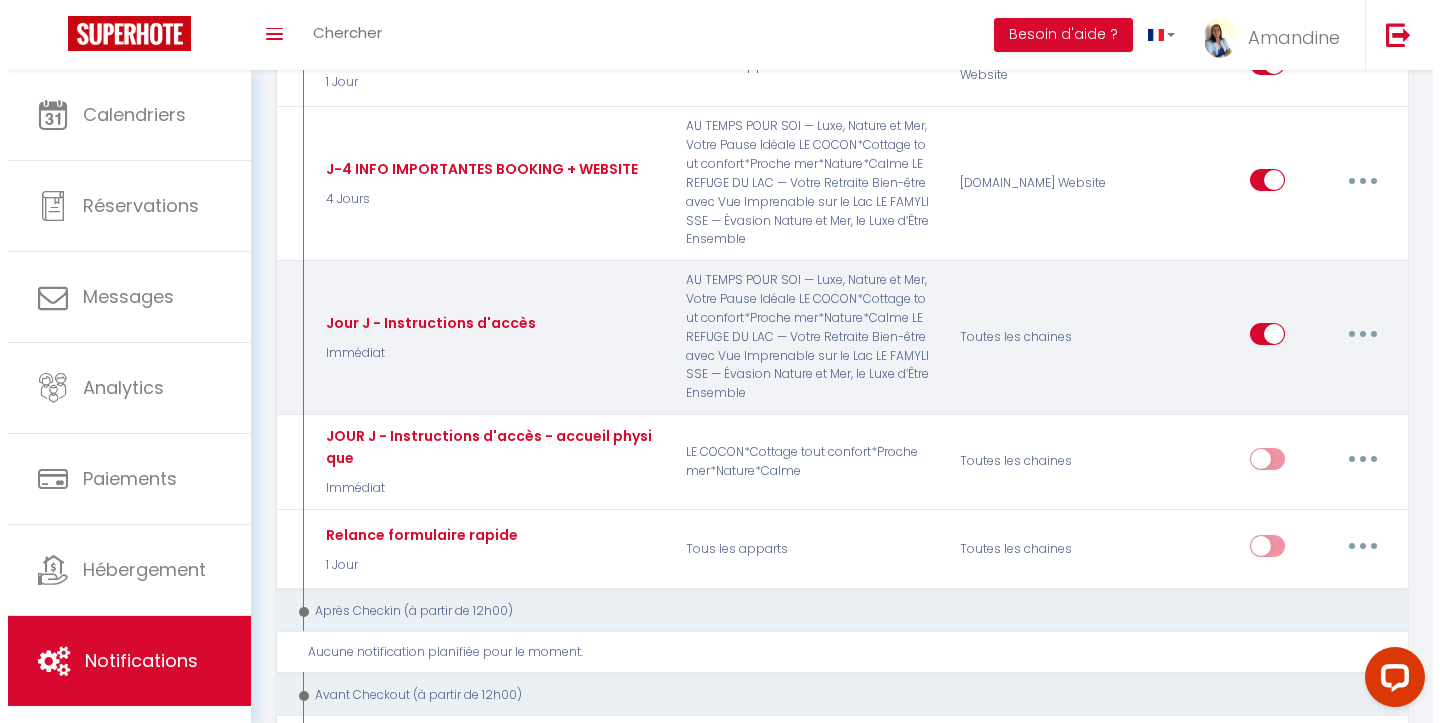 scroll, scrollTop: 1632, scrollLeft: 0, axis: vertical 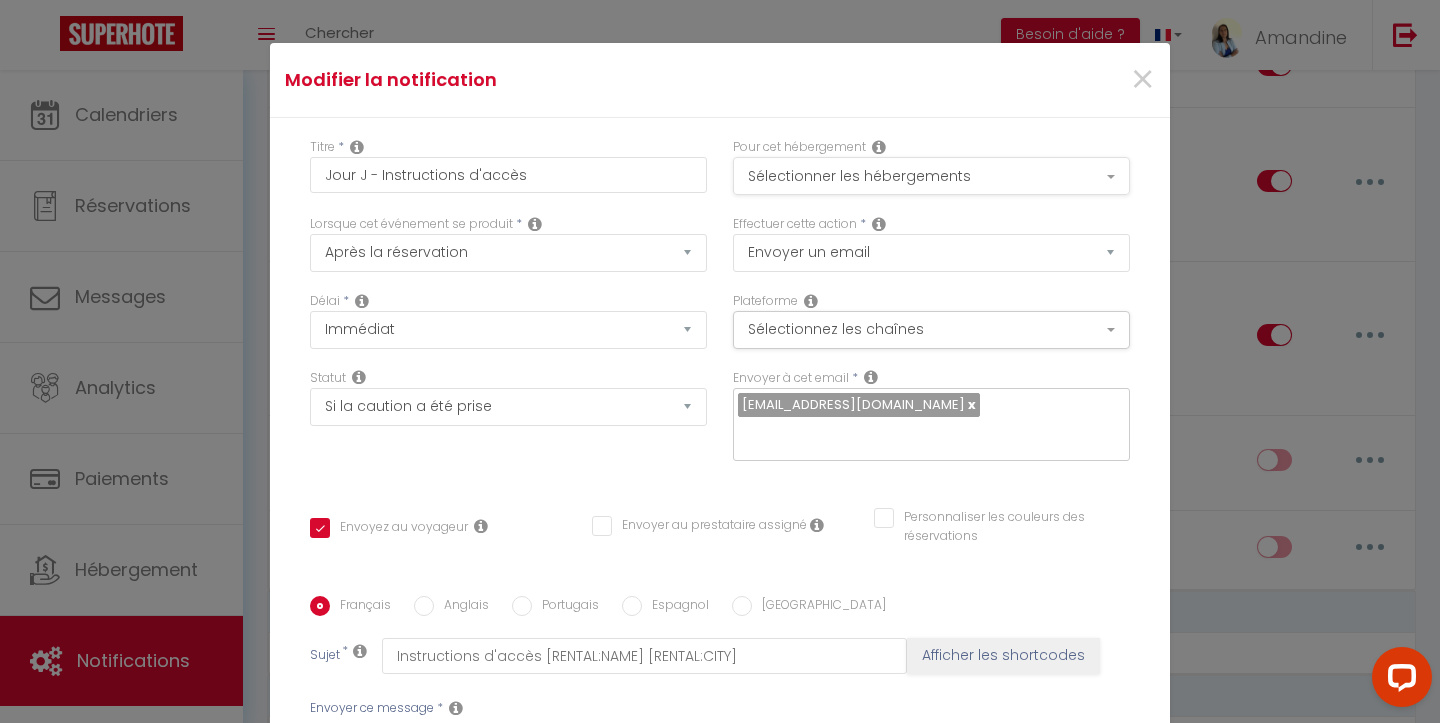 click on "Sélectionner les hébergements" at bounding box center [931, 176] 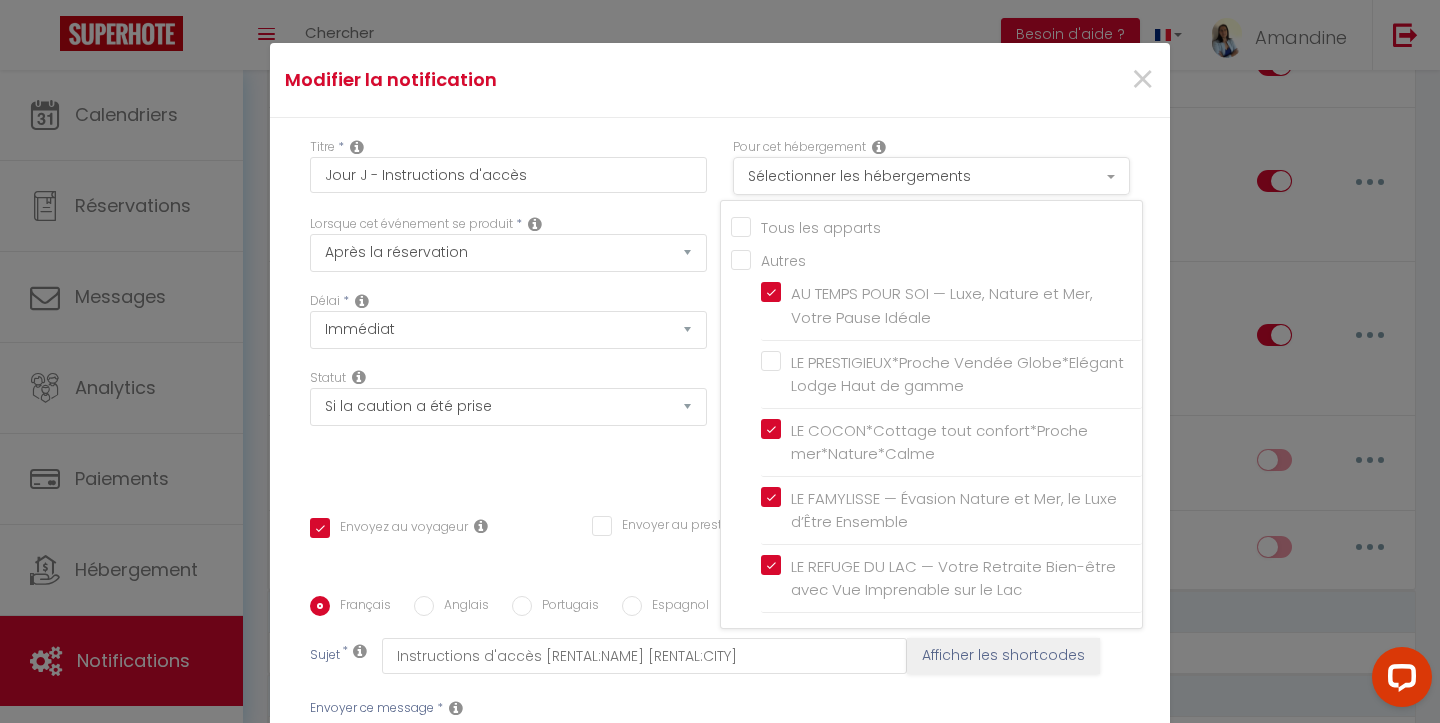 click on "Sélectionner les hébergements" at bounding box center [931, 176] 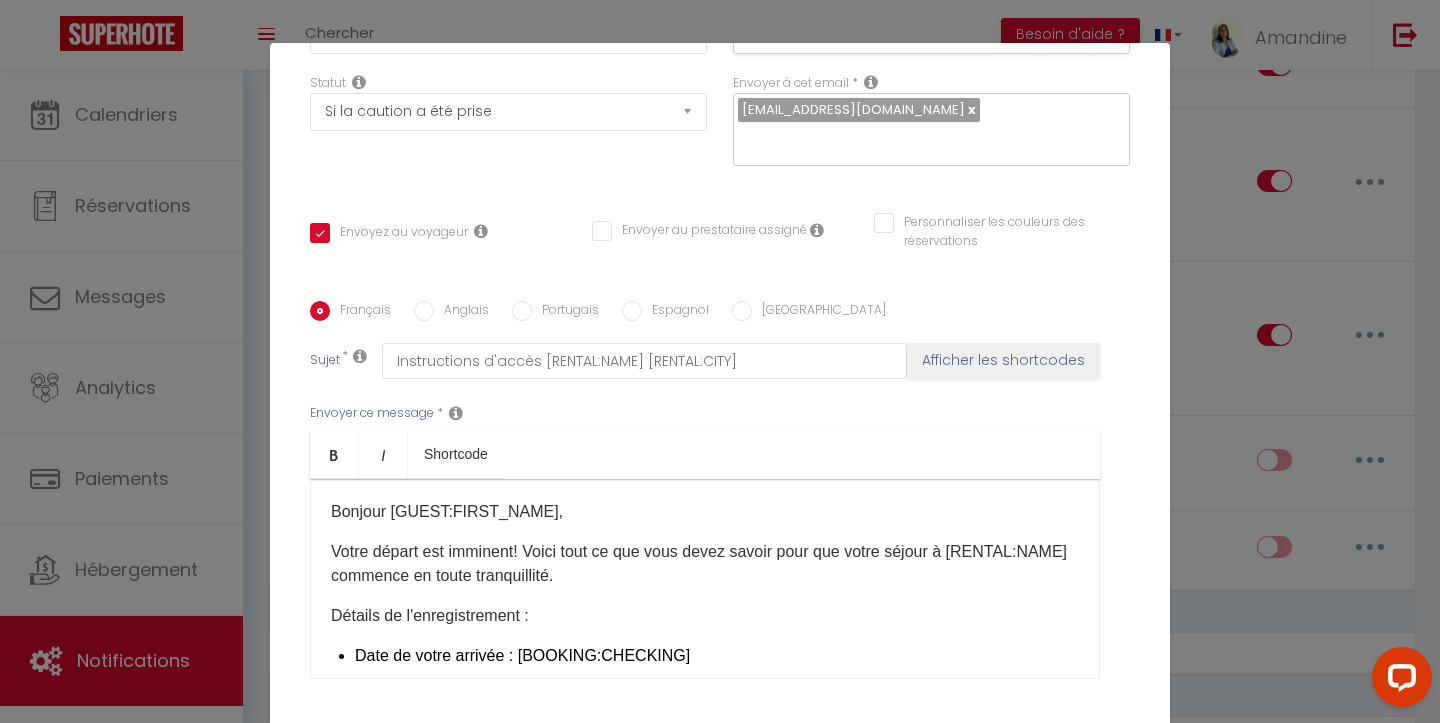 scroll, scrollTop: 360, scrollLeft: 0, axis: vertical 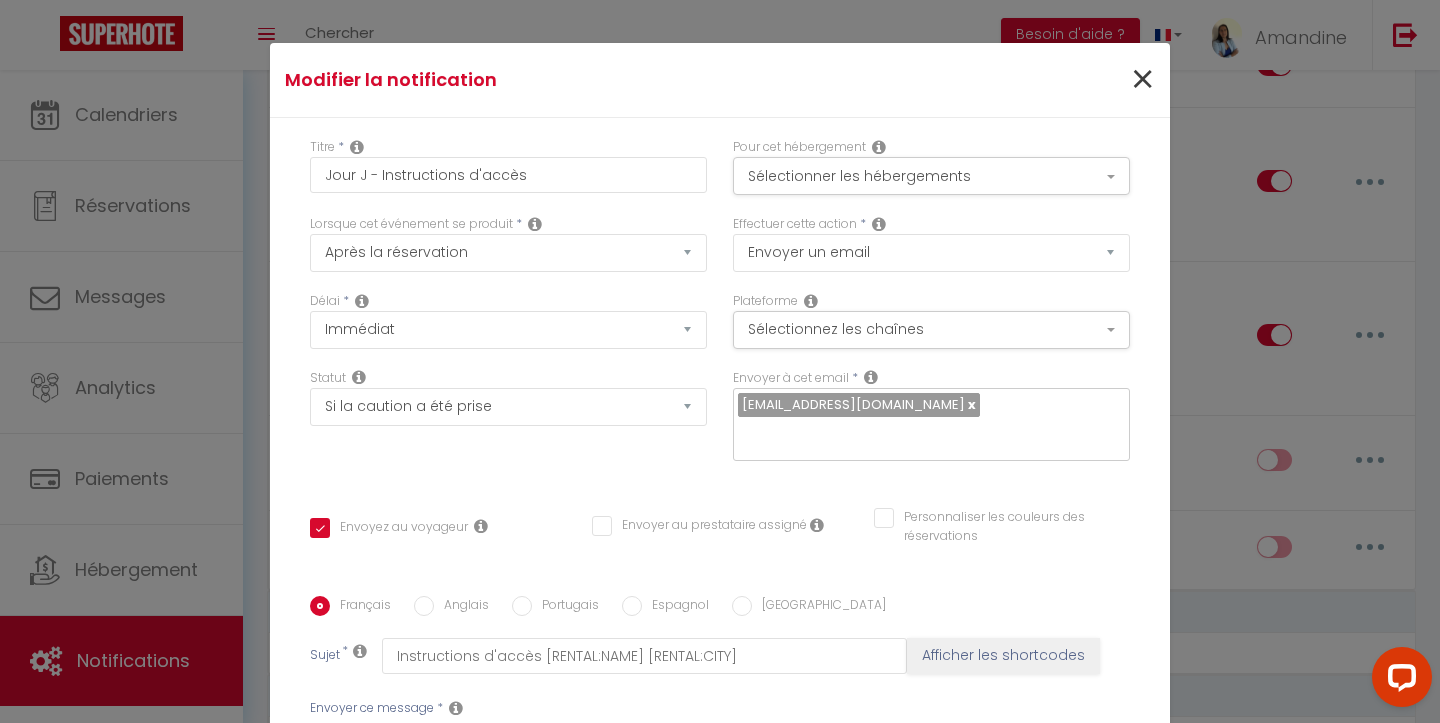 click on "×" at bounding box center [1142, 80] 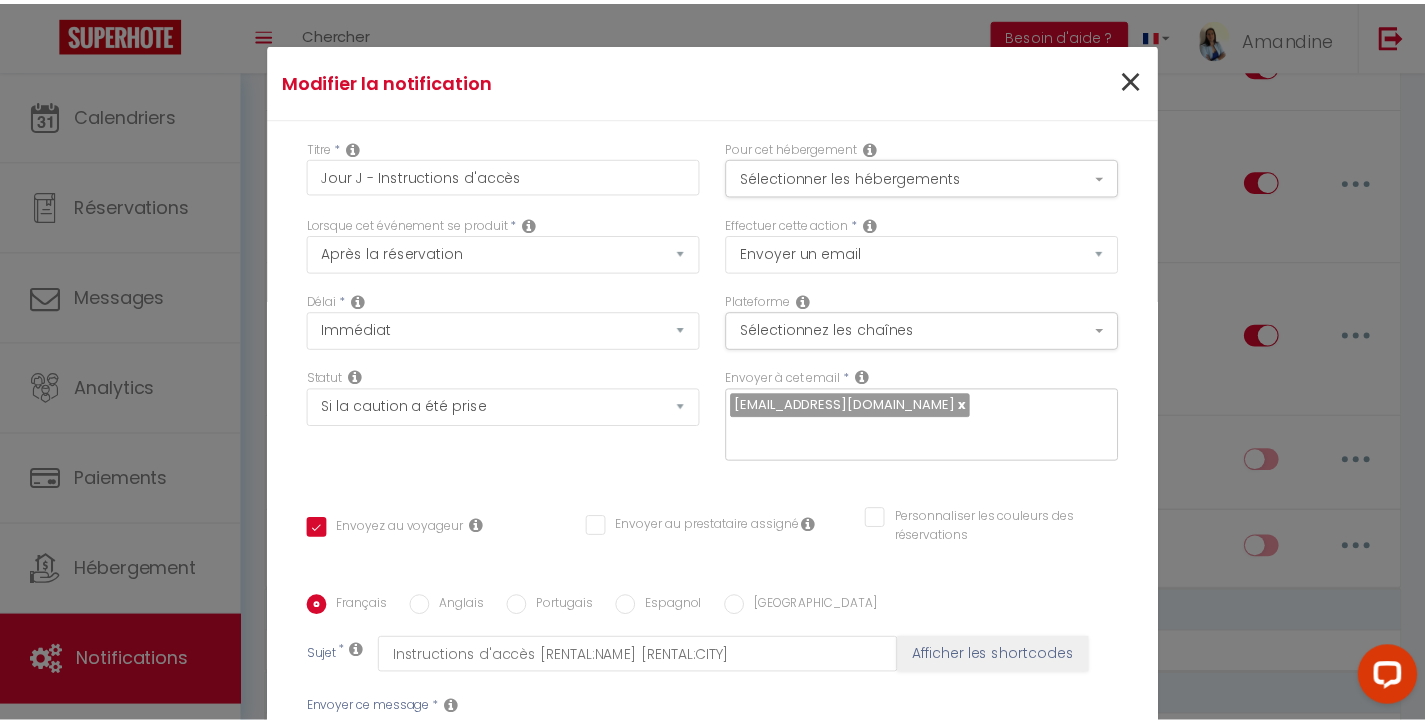 scroll, scrollTop: 1648, scrollLeft: 0, axis: vertical 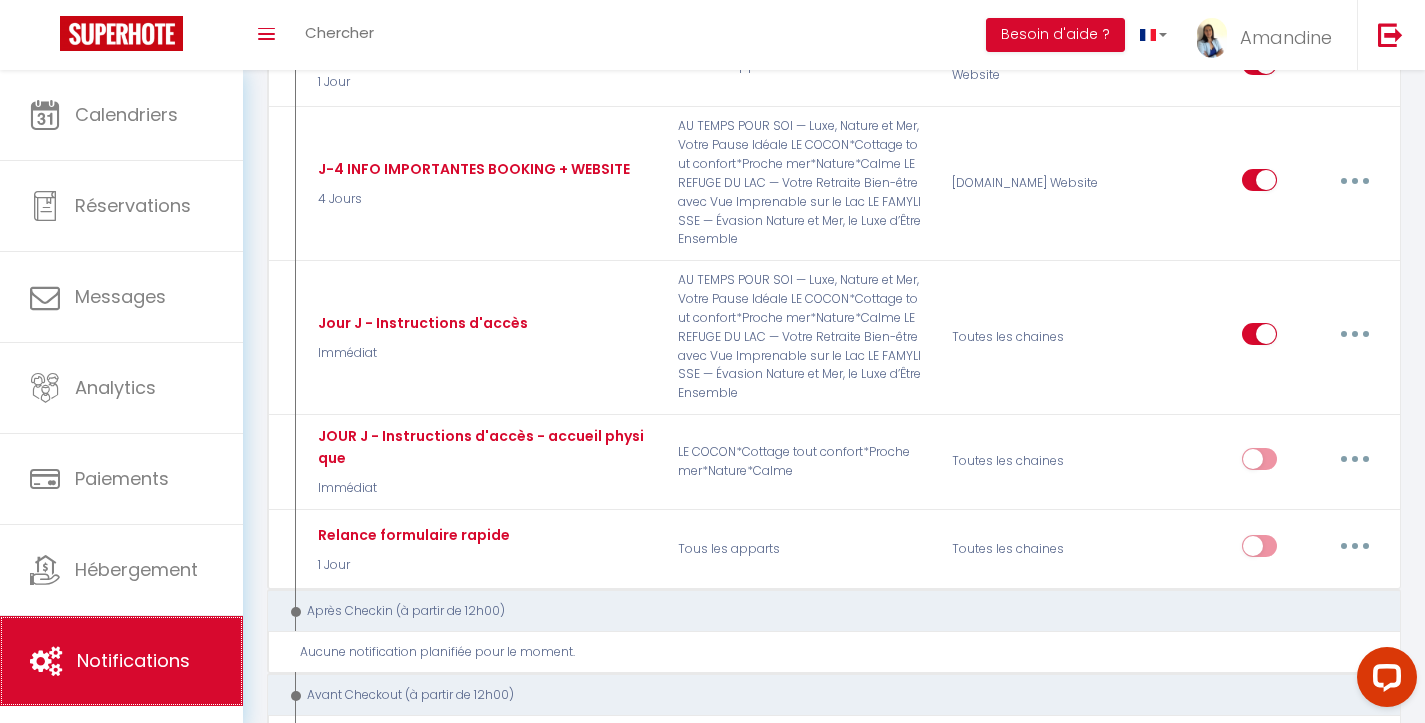 click on "Notifications" at bounding box center (133, 660) 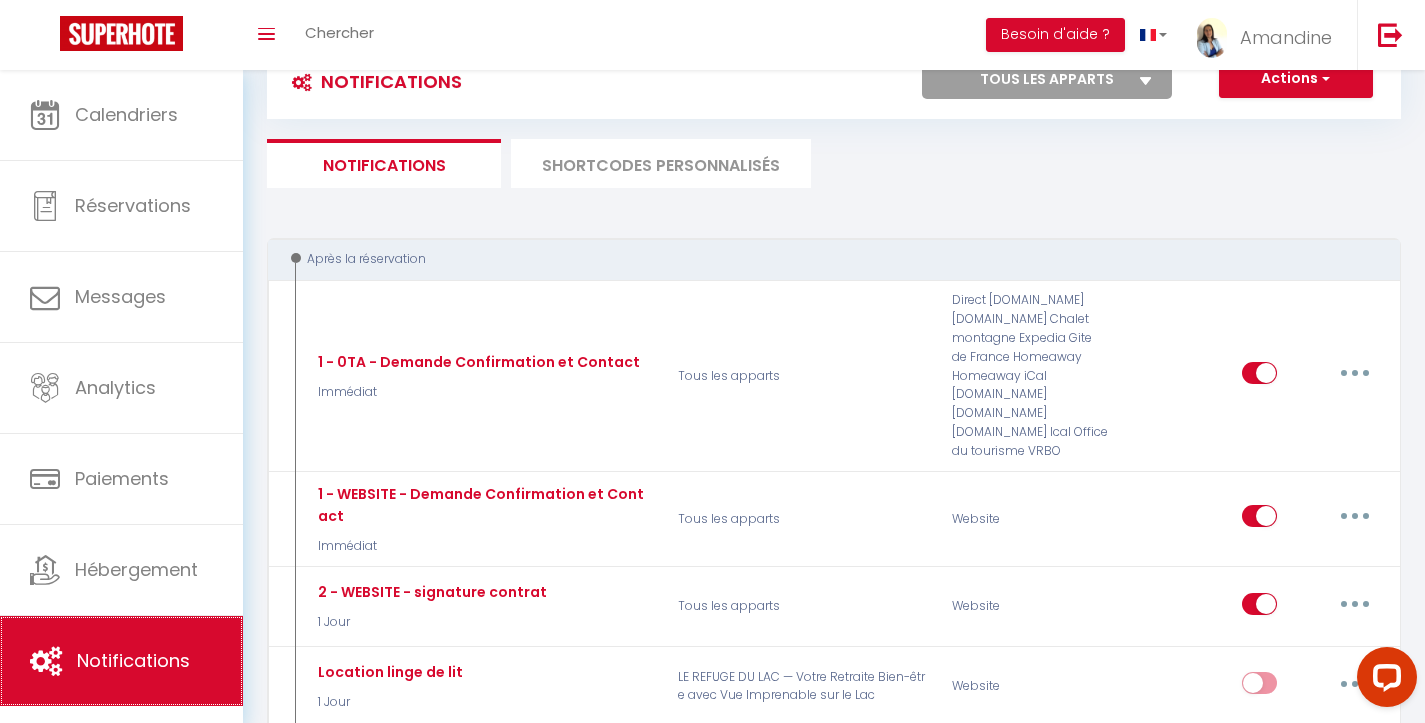 scroll, scrollTop: 0, scrollLeft: 0, axis: both 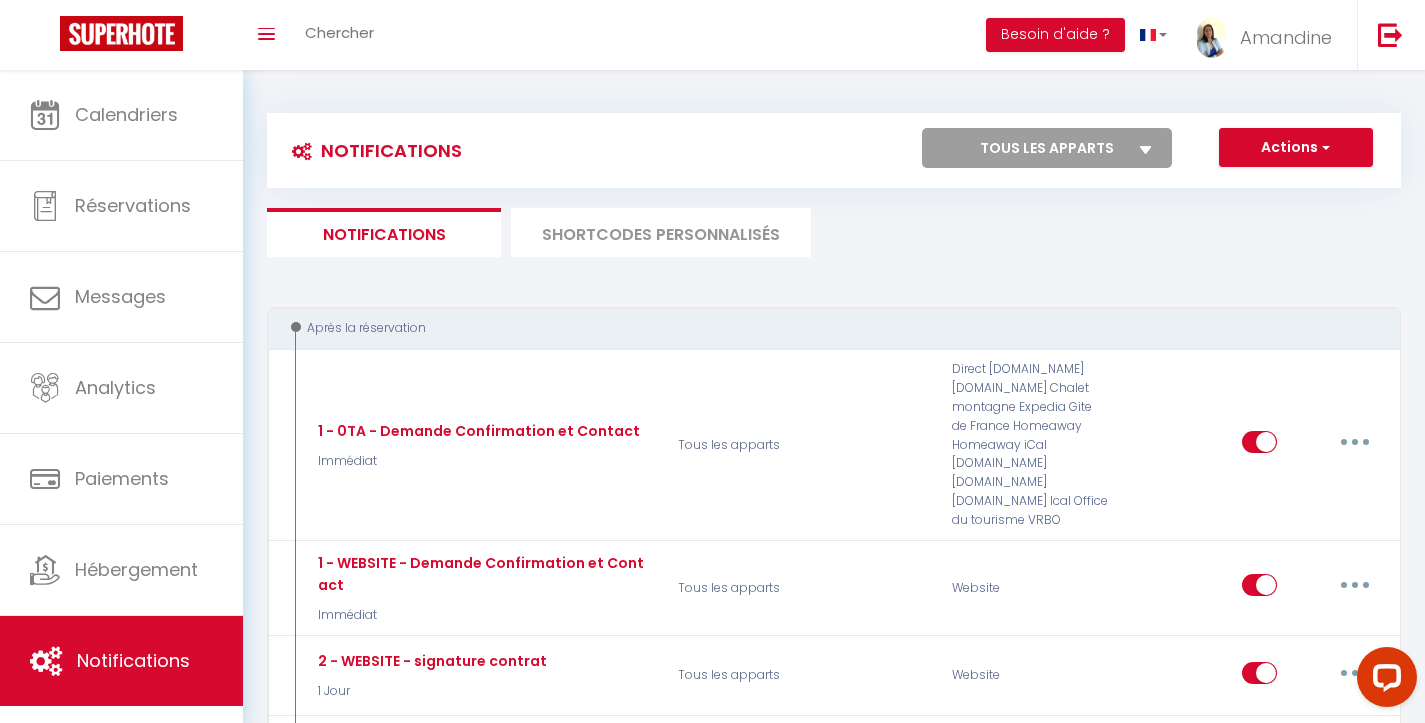 click on "SHORTCODES PERSONNALISÉS" at bounding box center [661, 232] 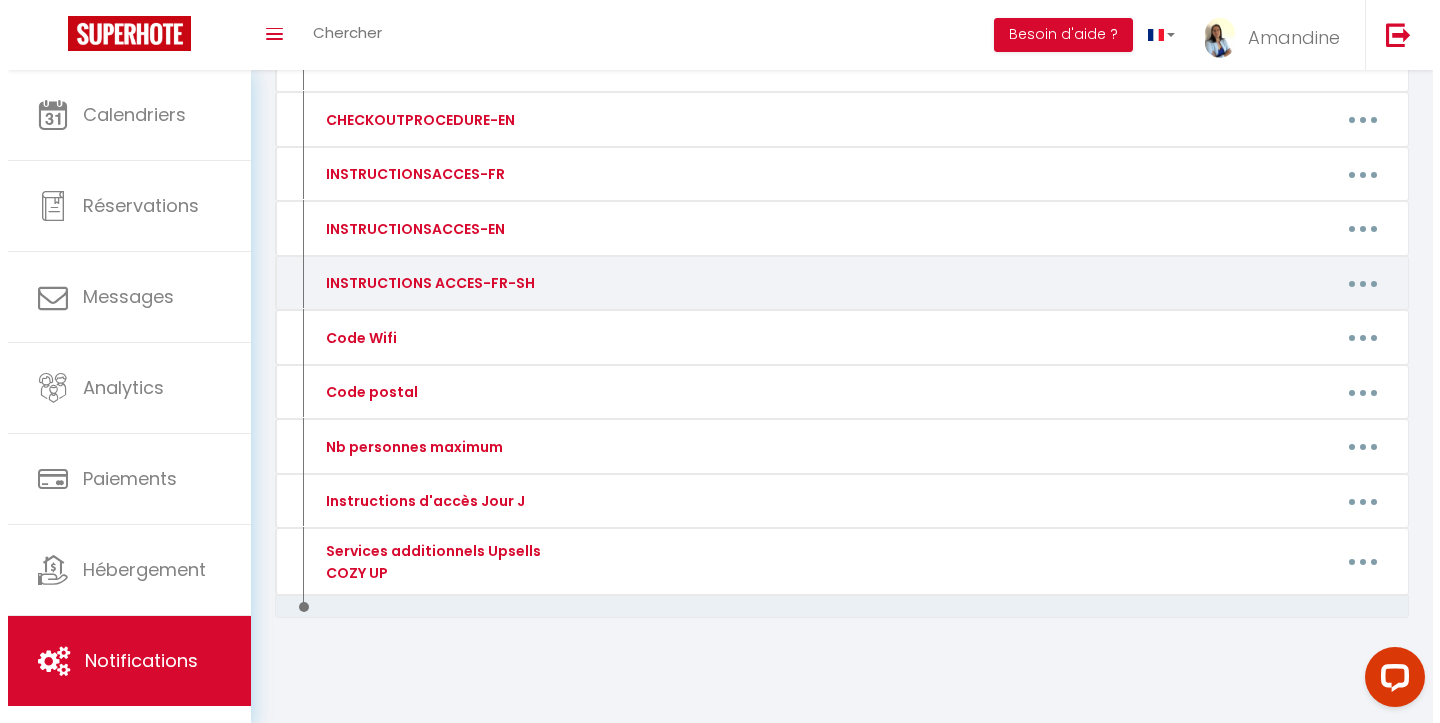scroll, scrollTop: 295, scrollLeft: 0, axis: vertical 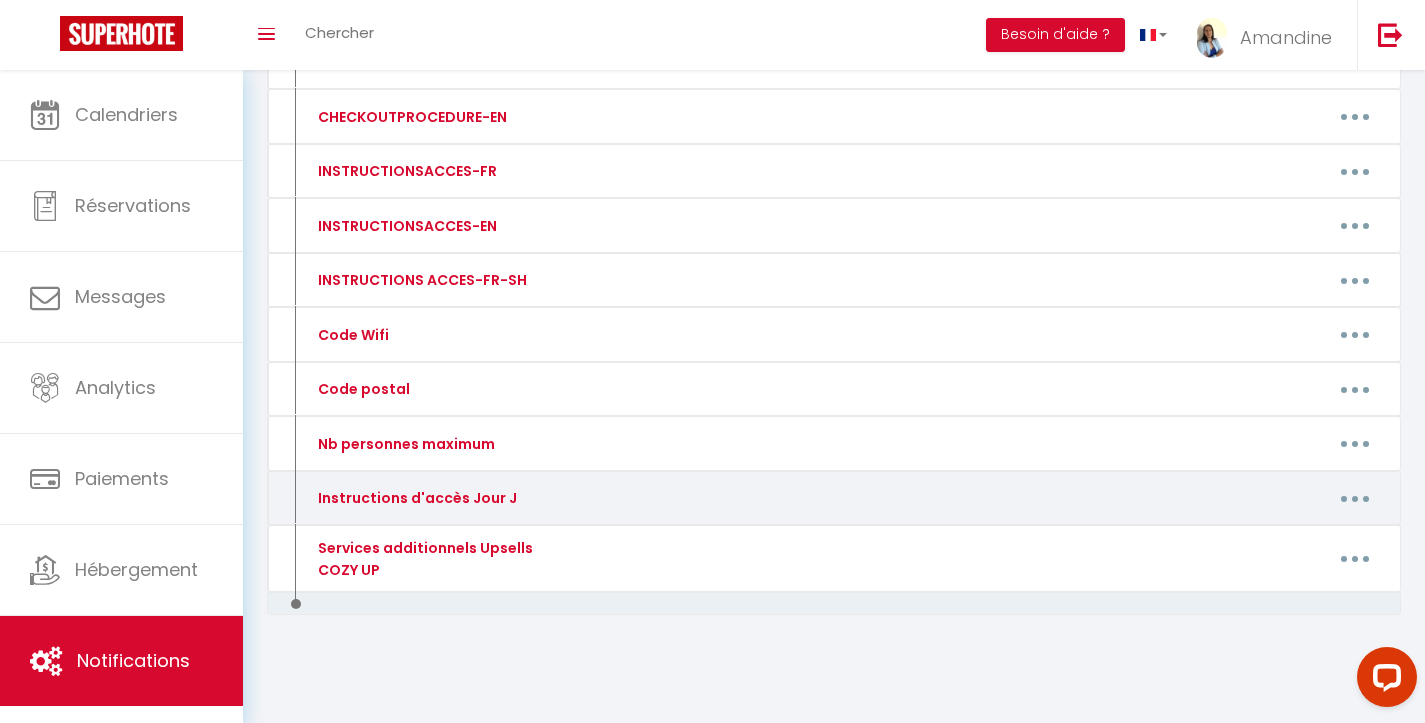 click on "Instructions d'accès Jour J" at bounding box center [415, 498] 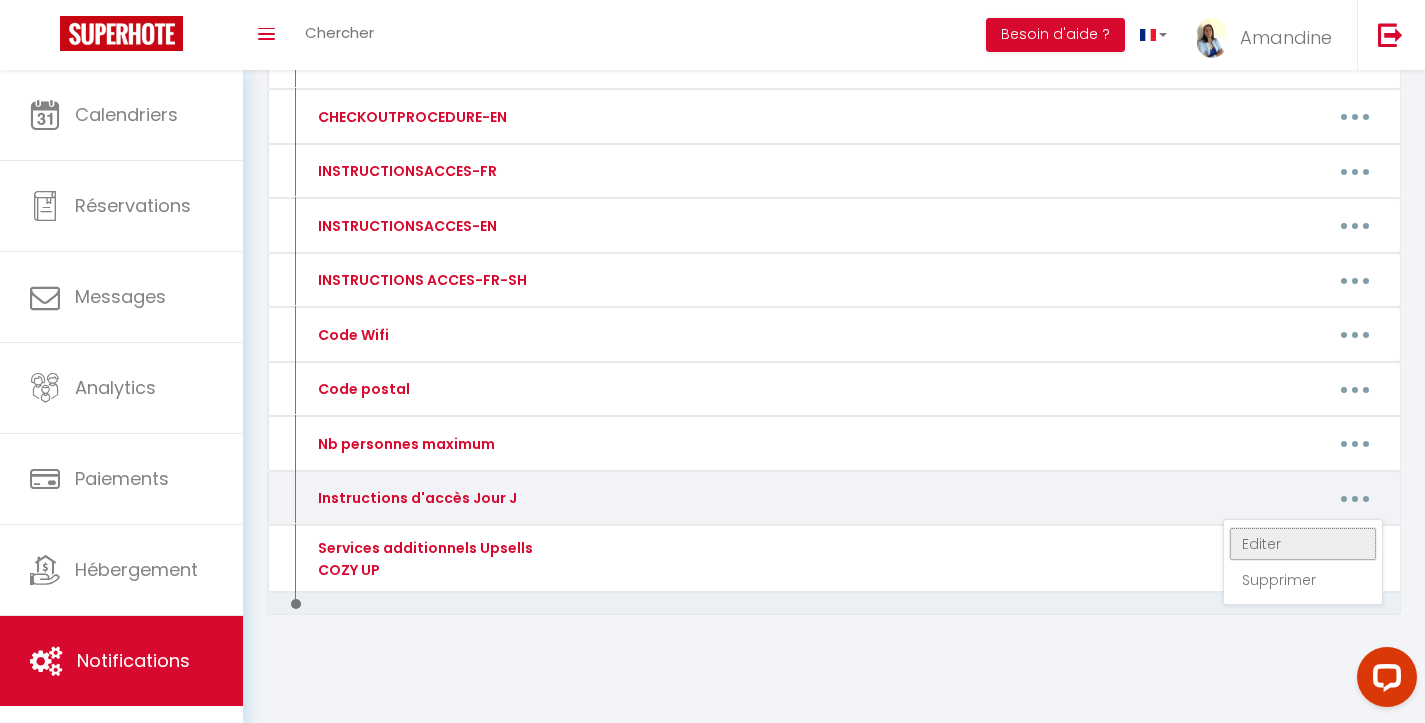 click on "Editer" at bounding box center [1303, 544] 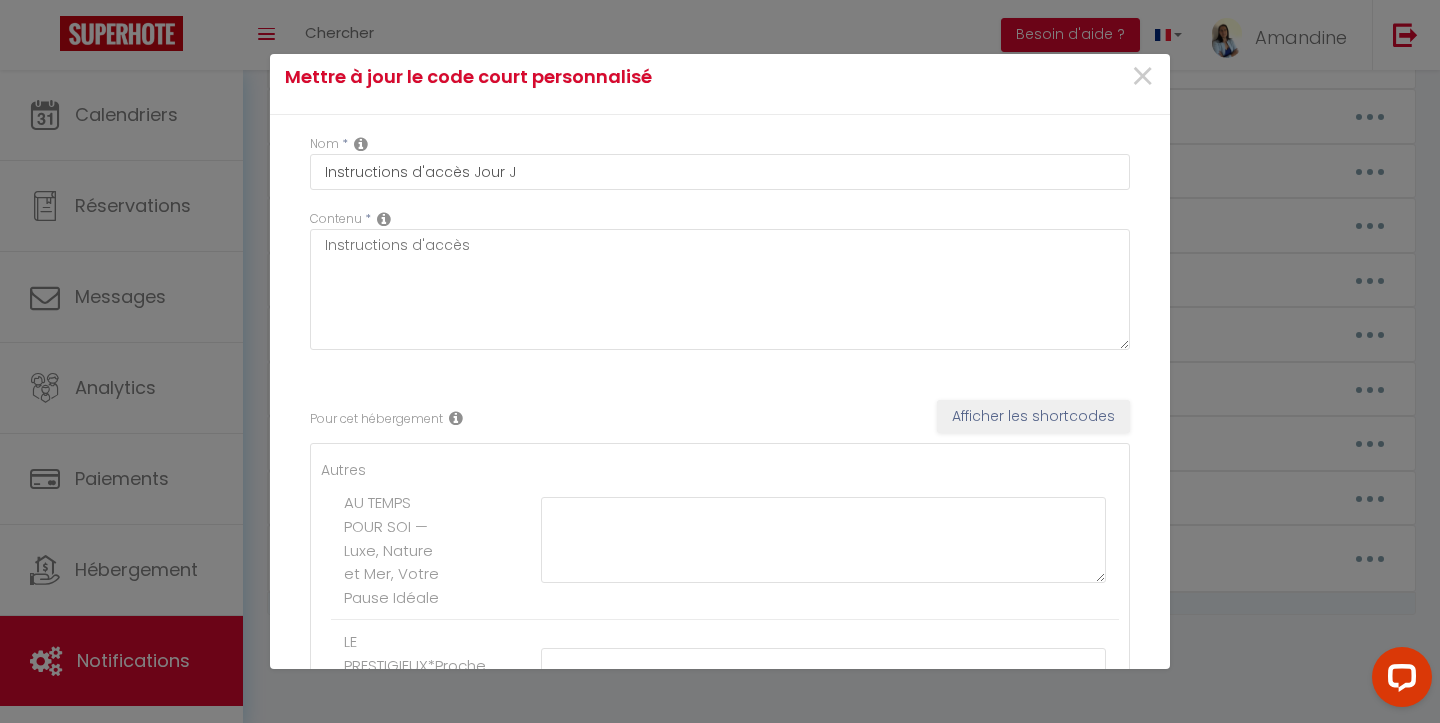 scroll, scrollTop: 108, scrollLeft: 0, axis: vertical 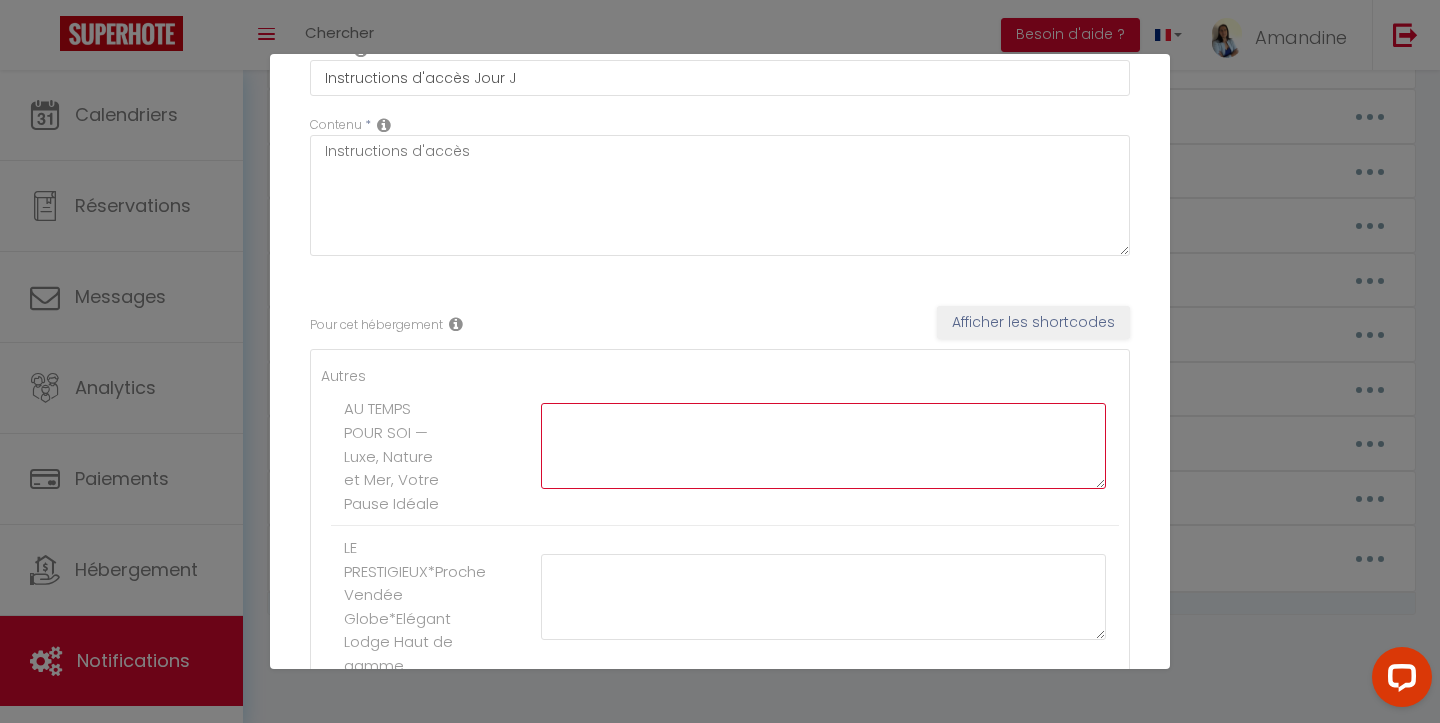 click at bounding box center [823, 446] 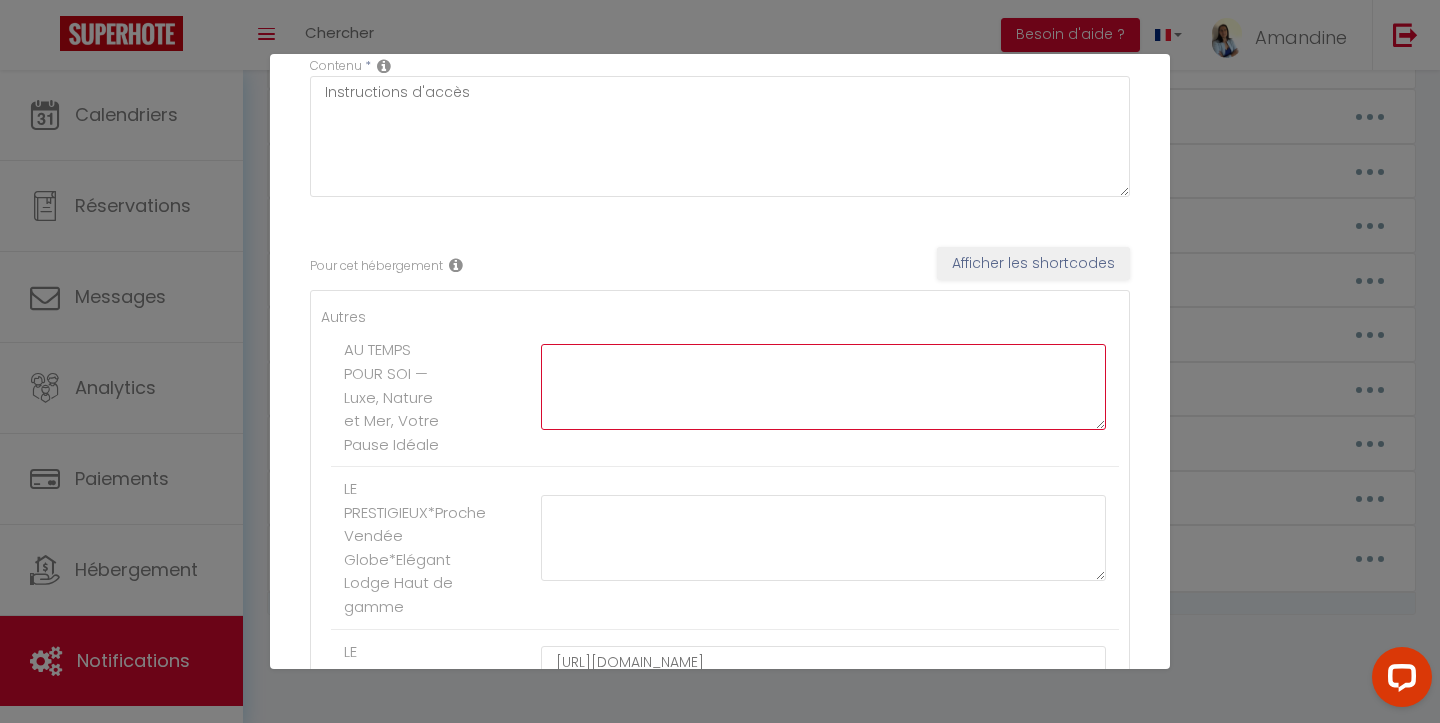 scroll, scrollTop: 162, scrollLeft: 0, axis: vertical 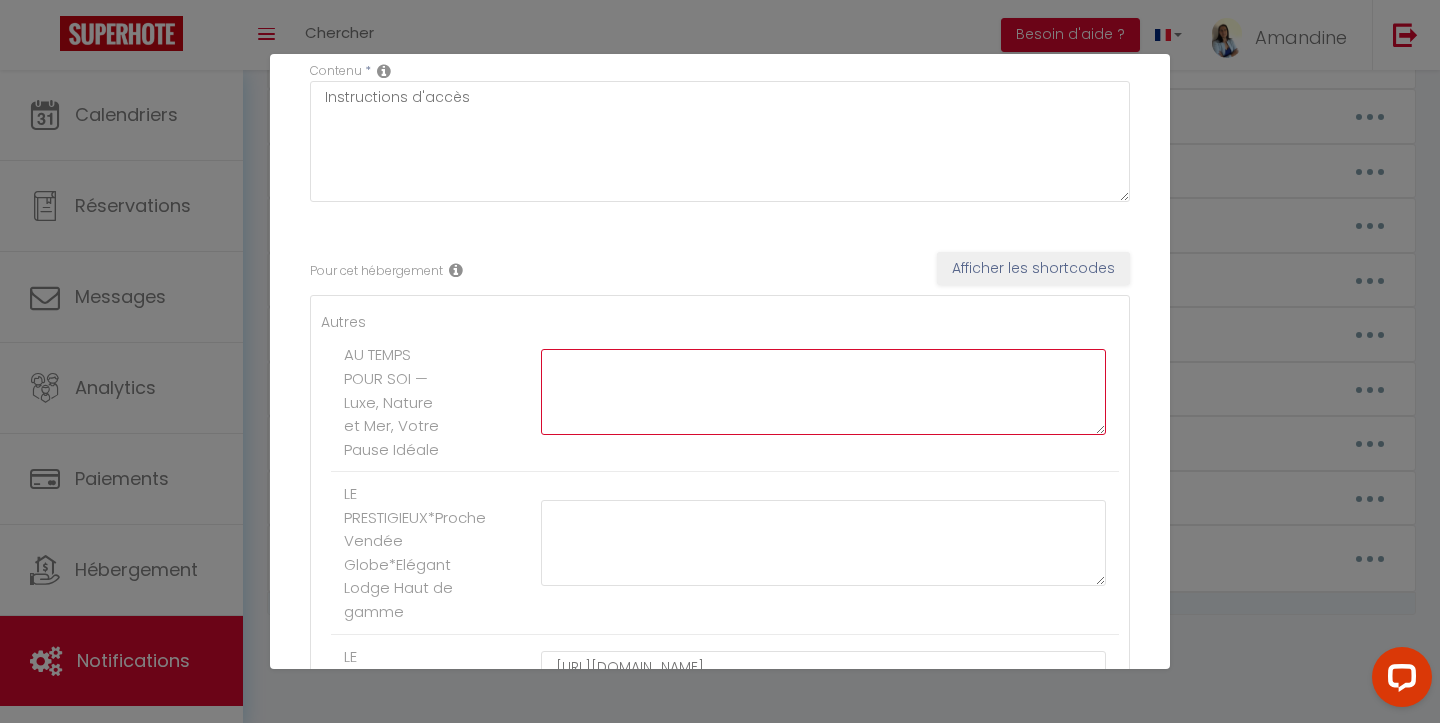 click at bounding box center (823, 392) 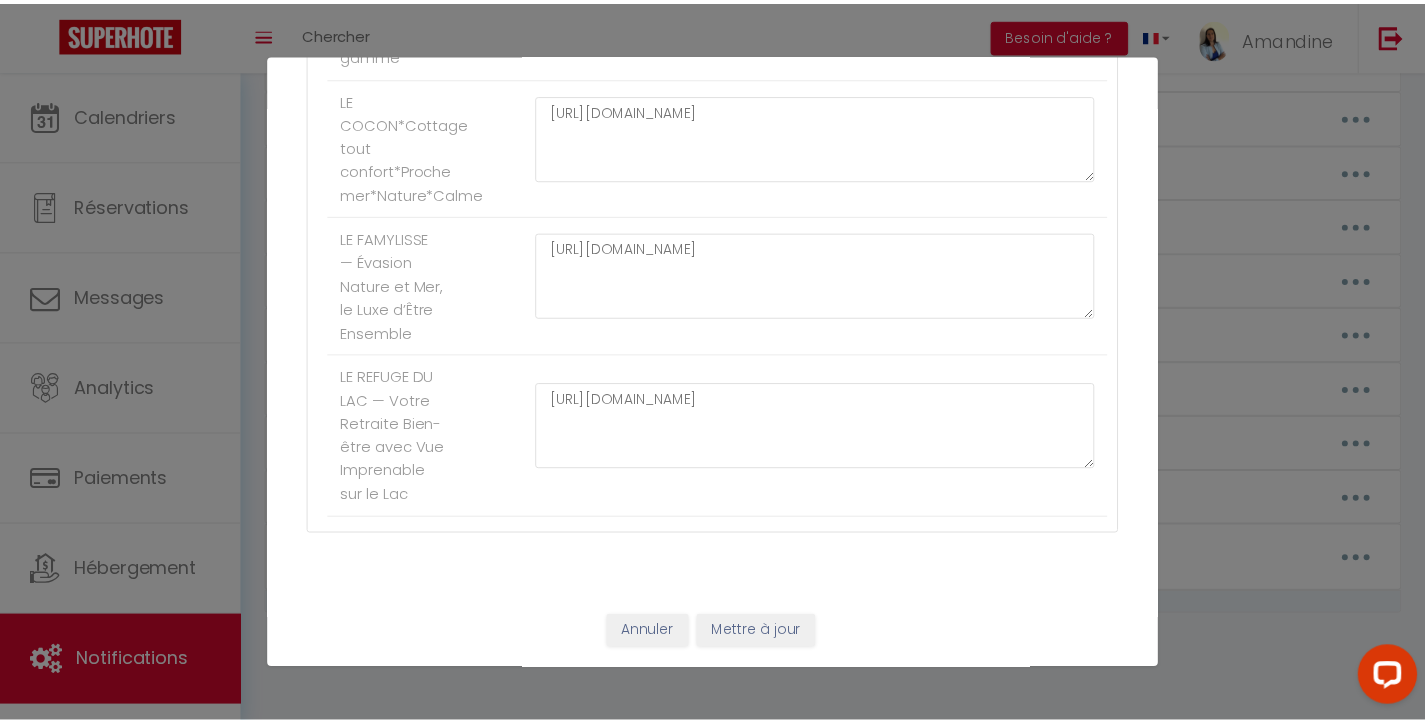 scroll, scrollTop: 789, scrollLeft: 0, axis: vertical 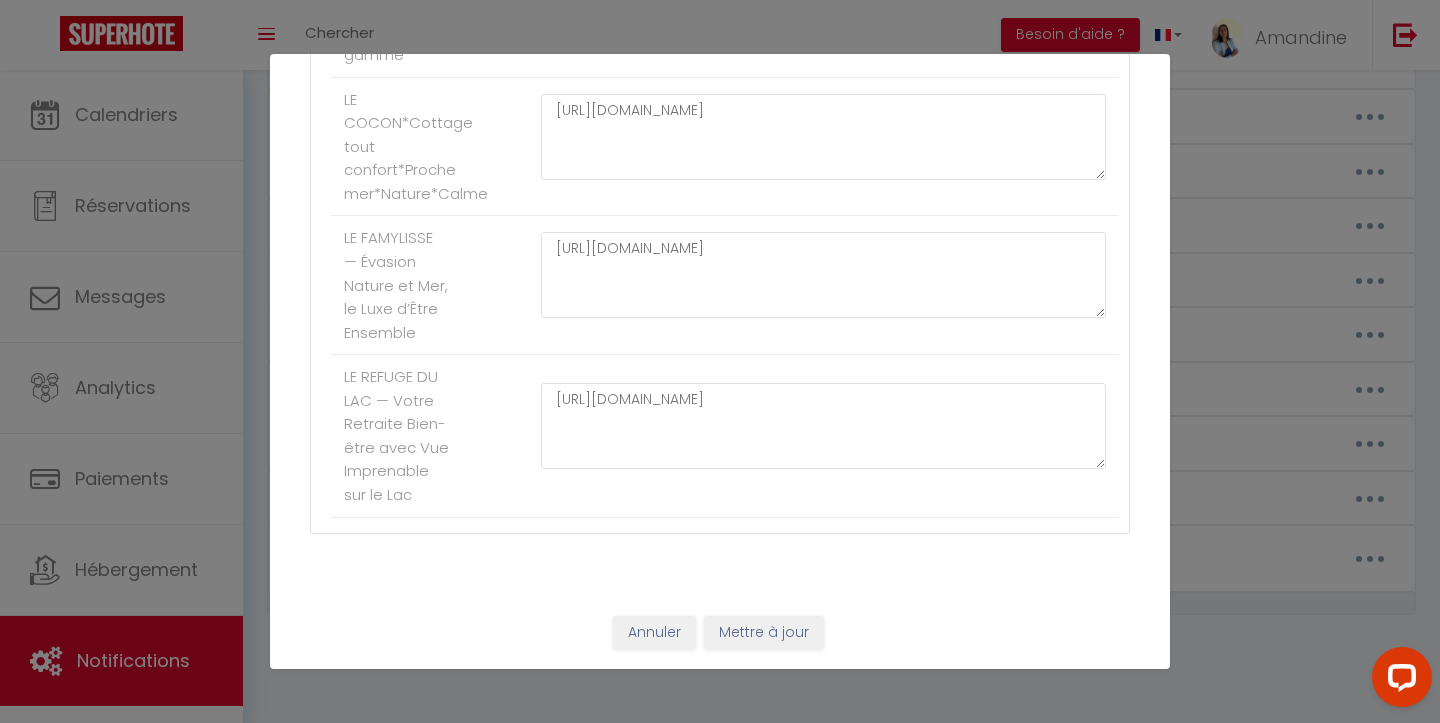 type on "[URL][DOMAIN_NAME]" 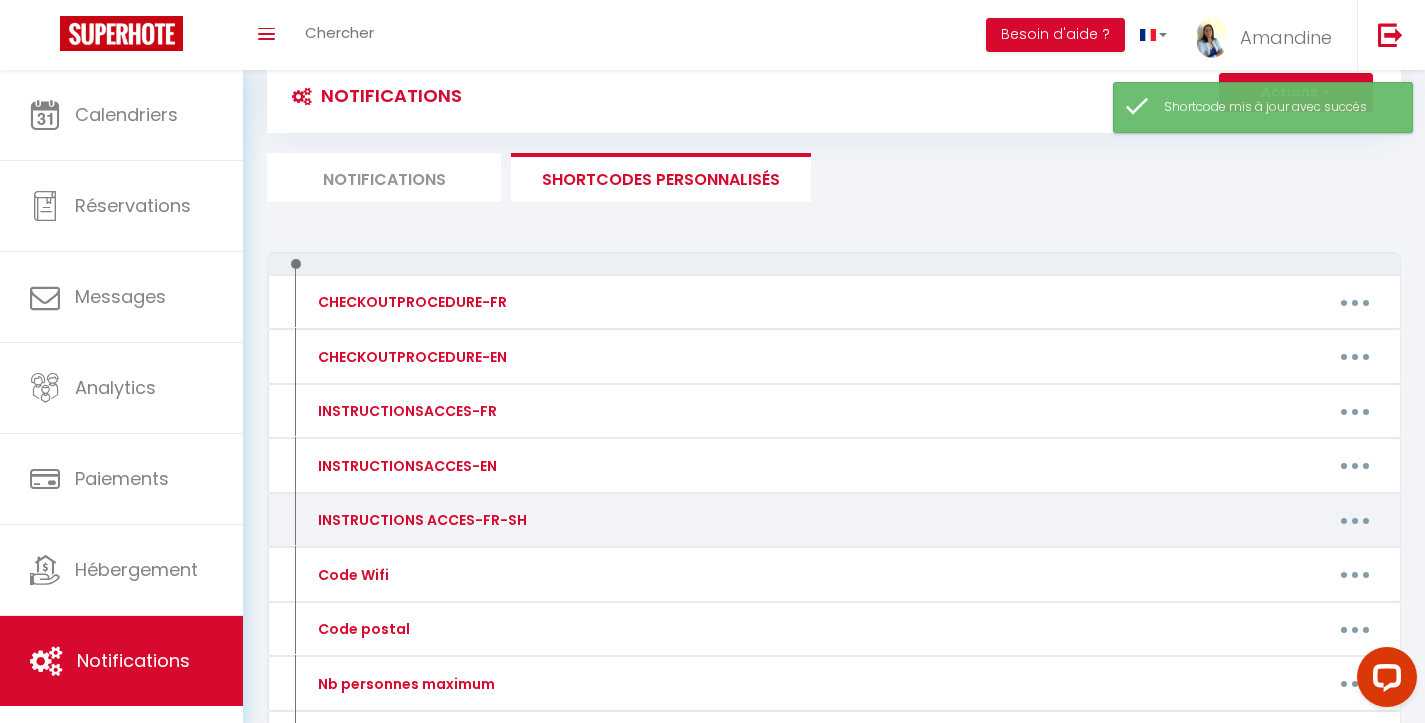 scroll, scrollTop: 0, scrollLeft: 0, axis: both 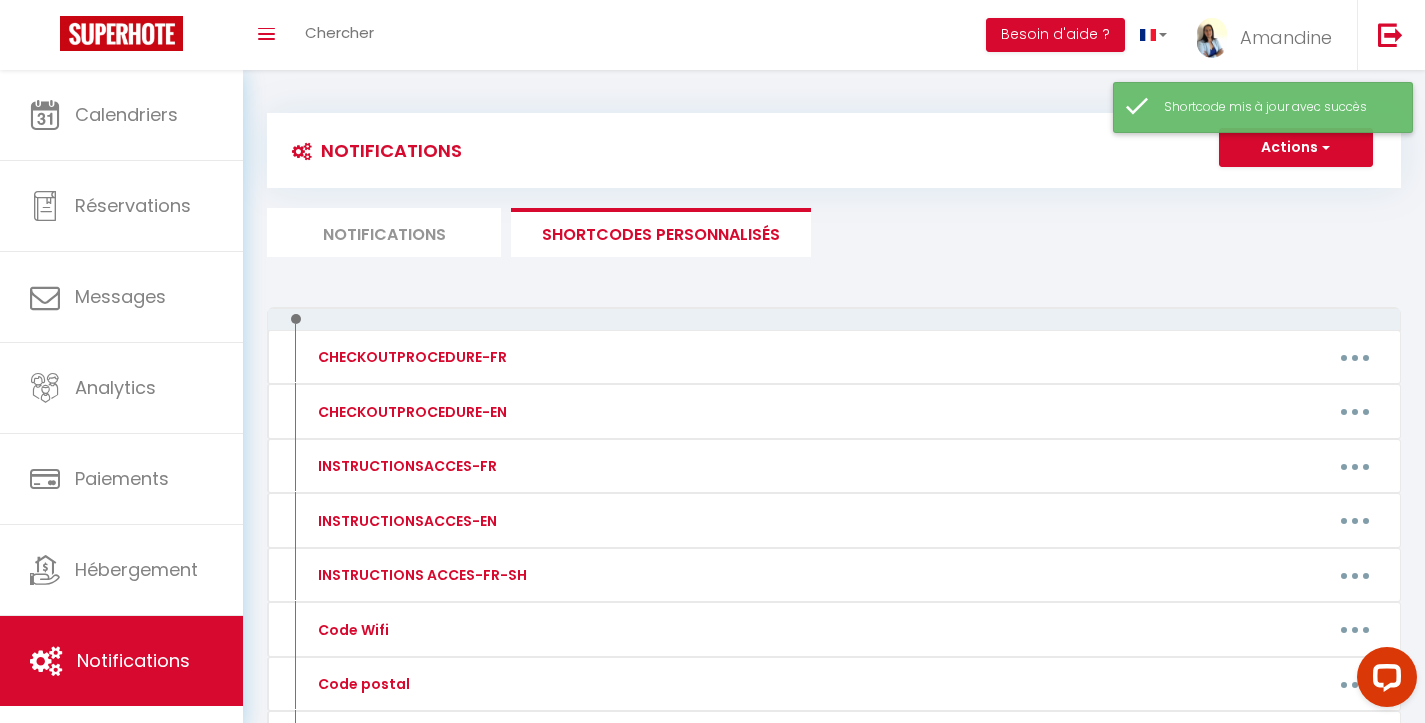 click on "Shortcode mis à jour avec succès" at bounding box center (1263, 107) 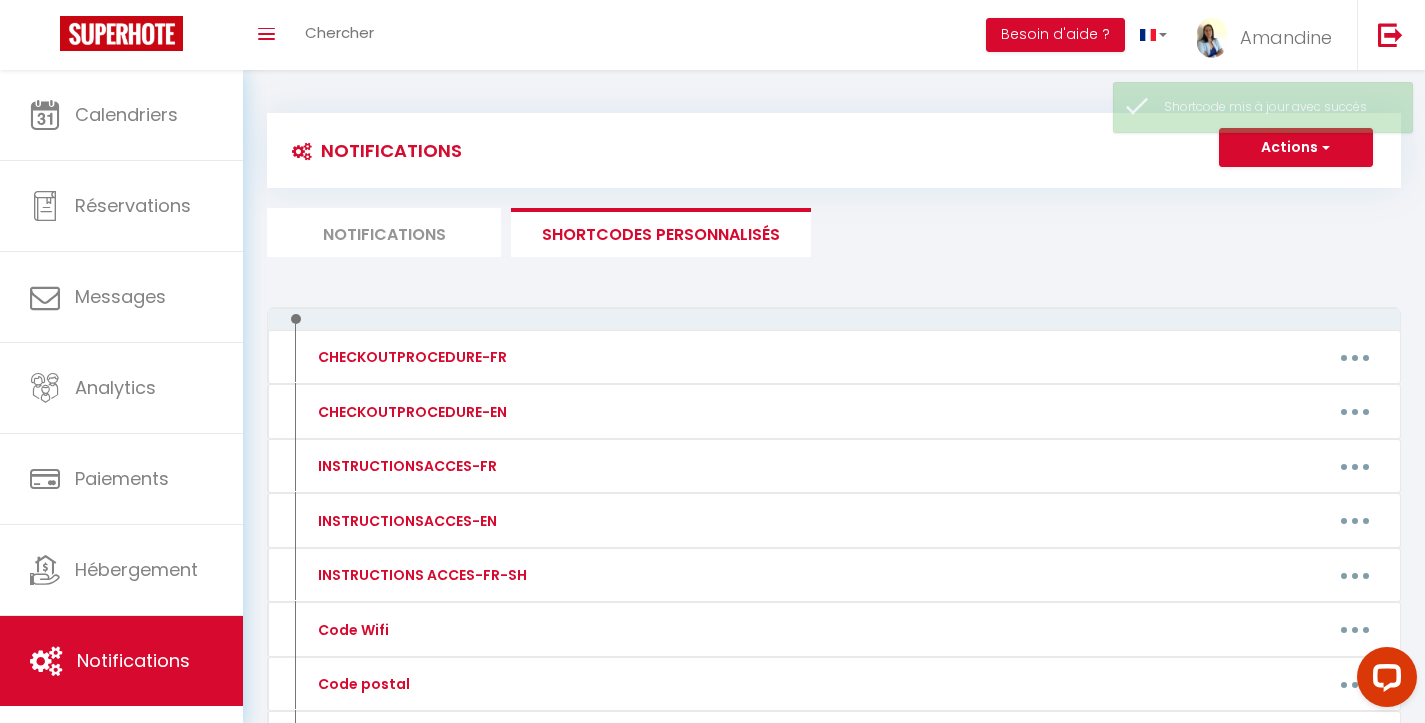 click on "Actions" at bounding box center (1296, 148) 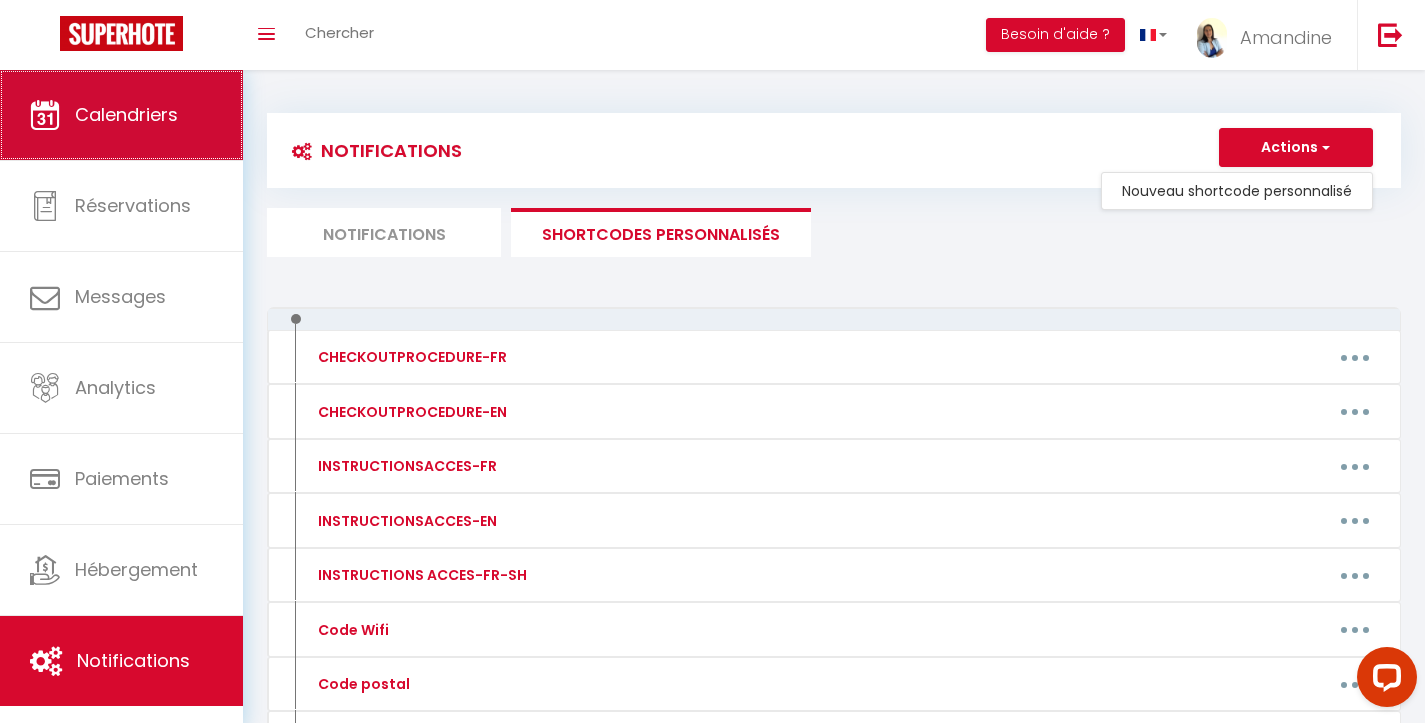 click on "Calendriers" at bounding box center [126, 114] 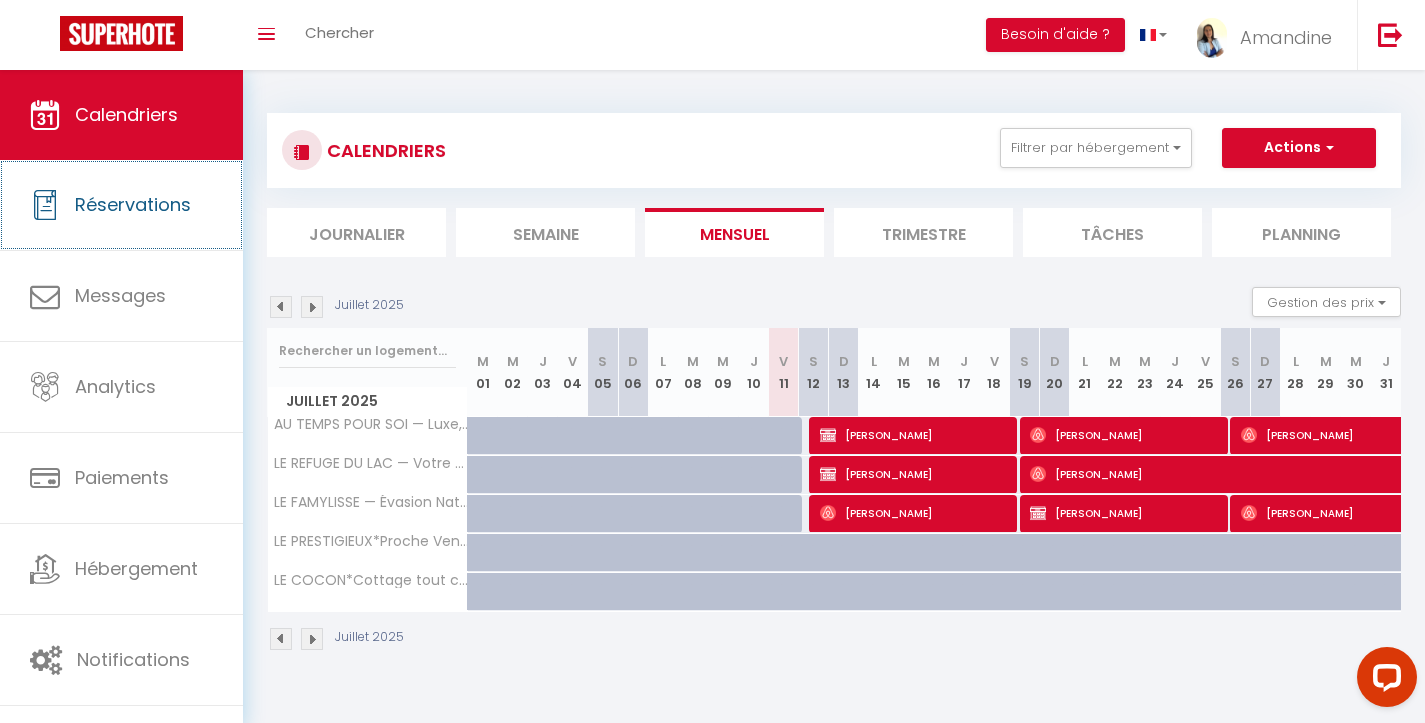 click on "Réservations" at bounding box center [121, 205] 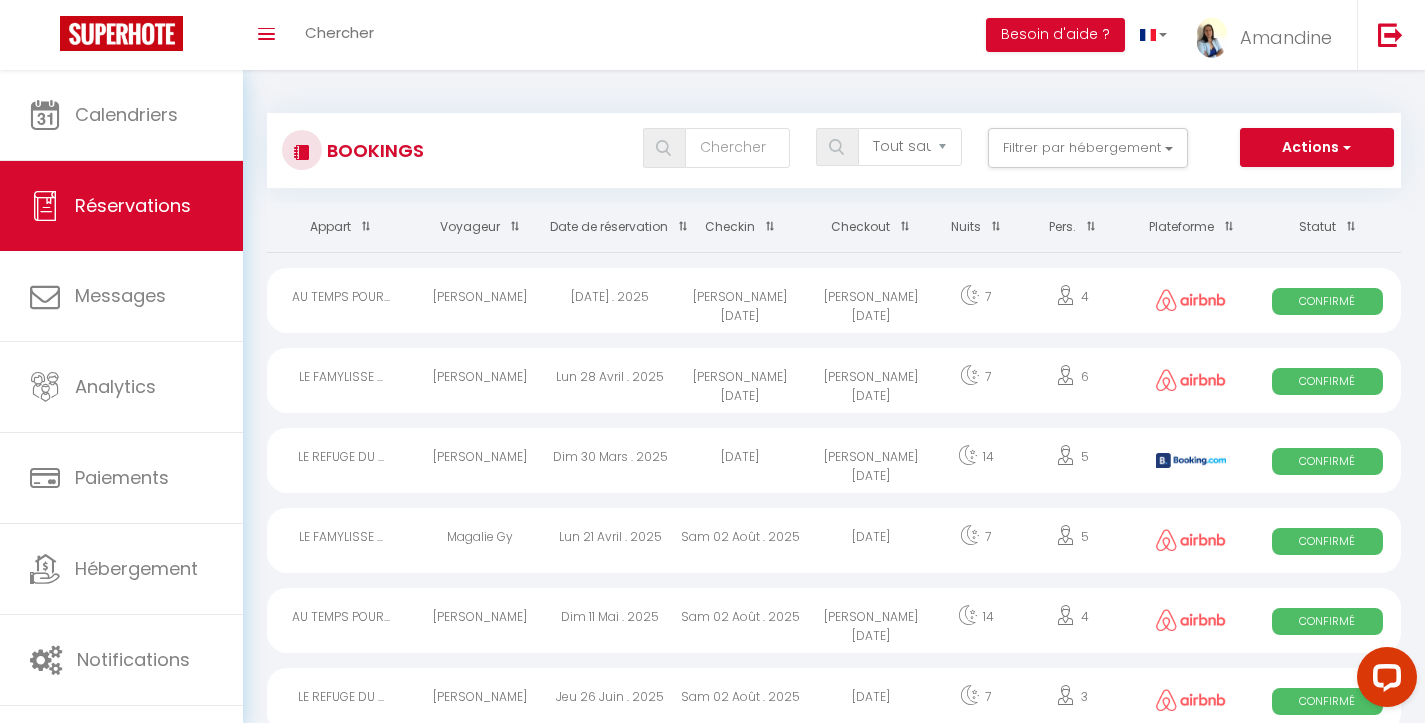 scroll, scrollTop: 0, scrollLeft: 0, axis: both 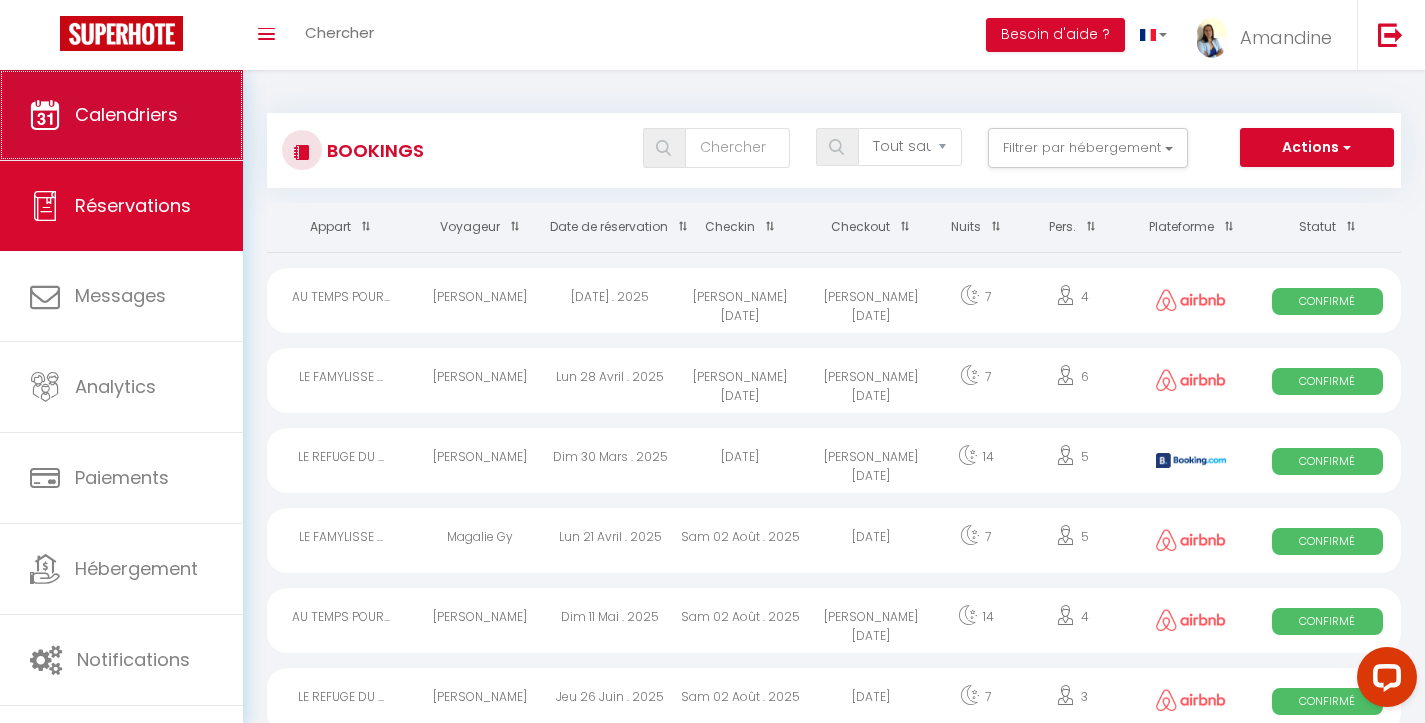 click on "Calendriers" at bounding box center (121, 115) 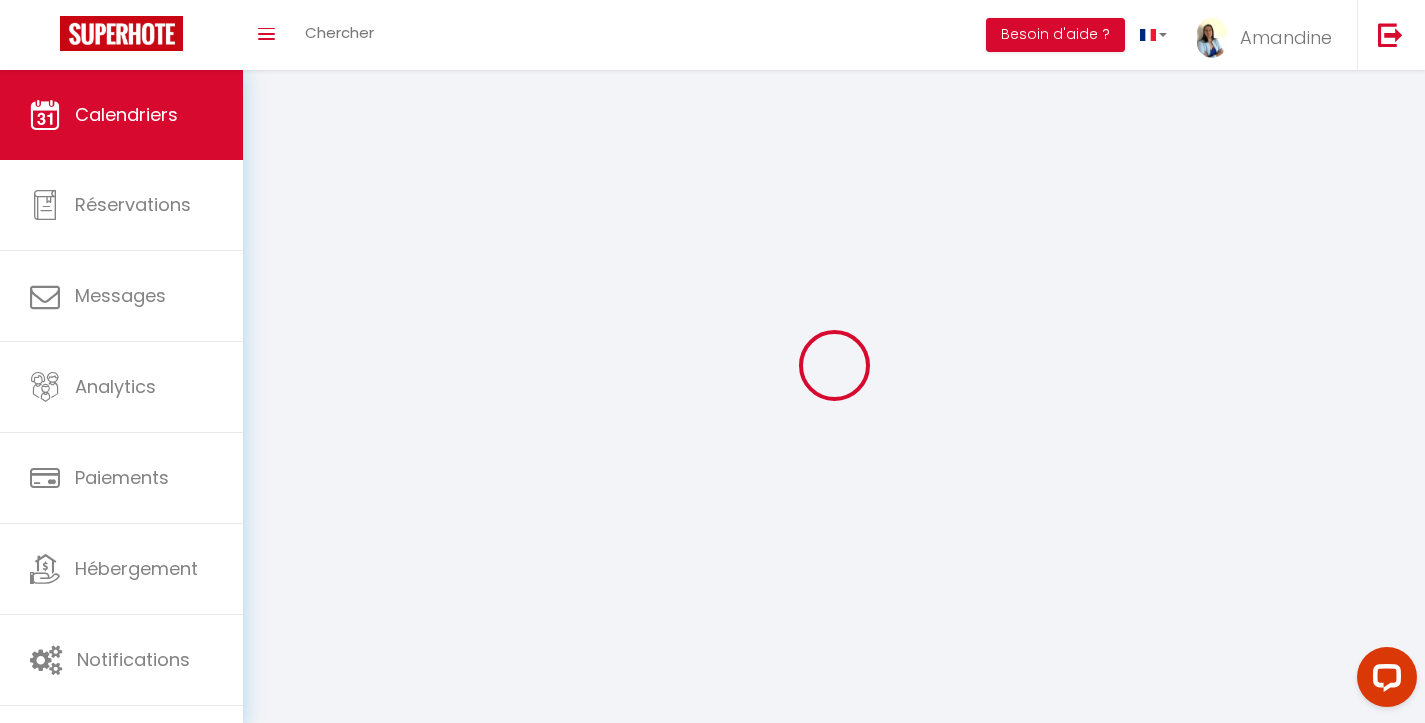 select 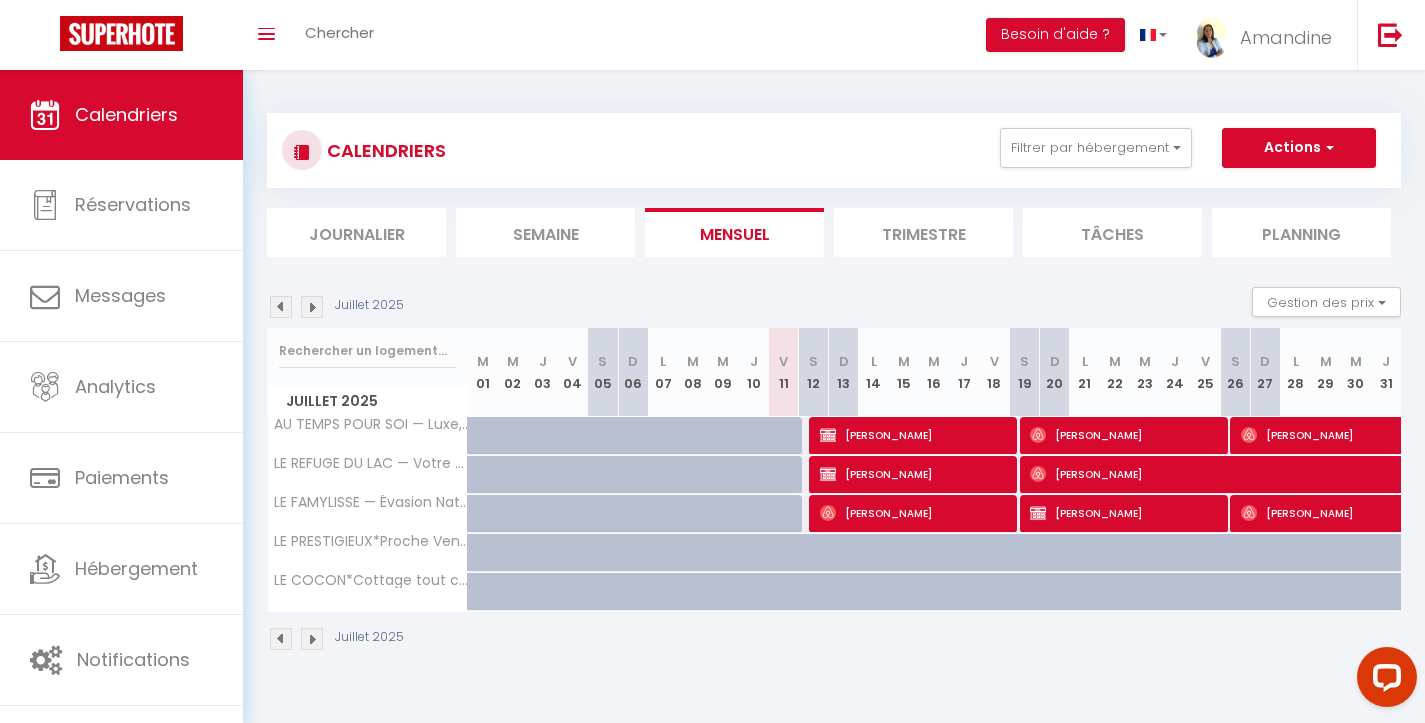 click on "[PERSON_NAME]" at bounding box center (915, 435) 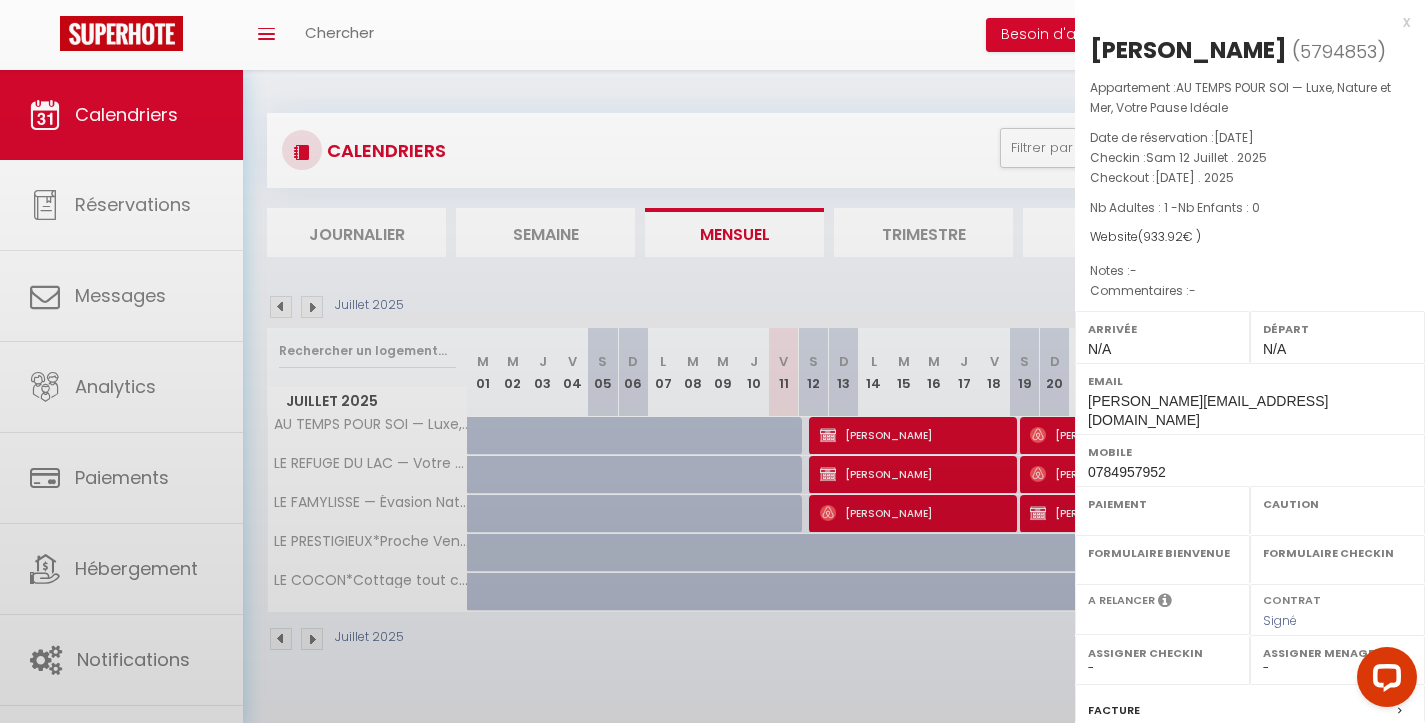select on "OK" 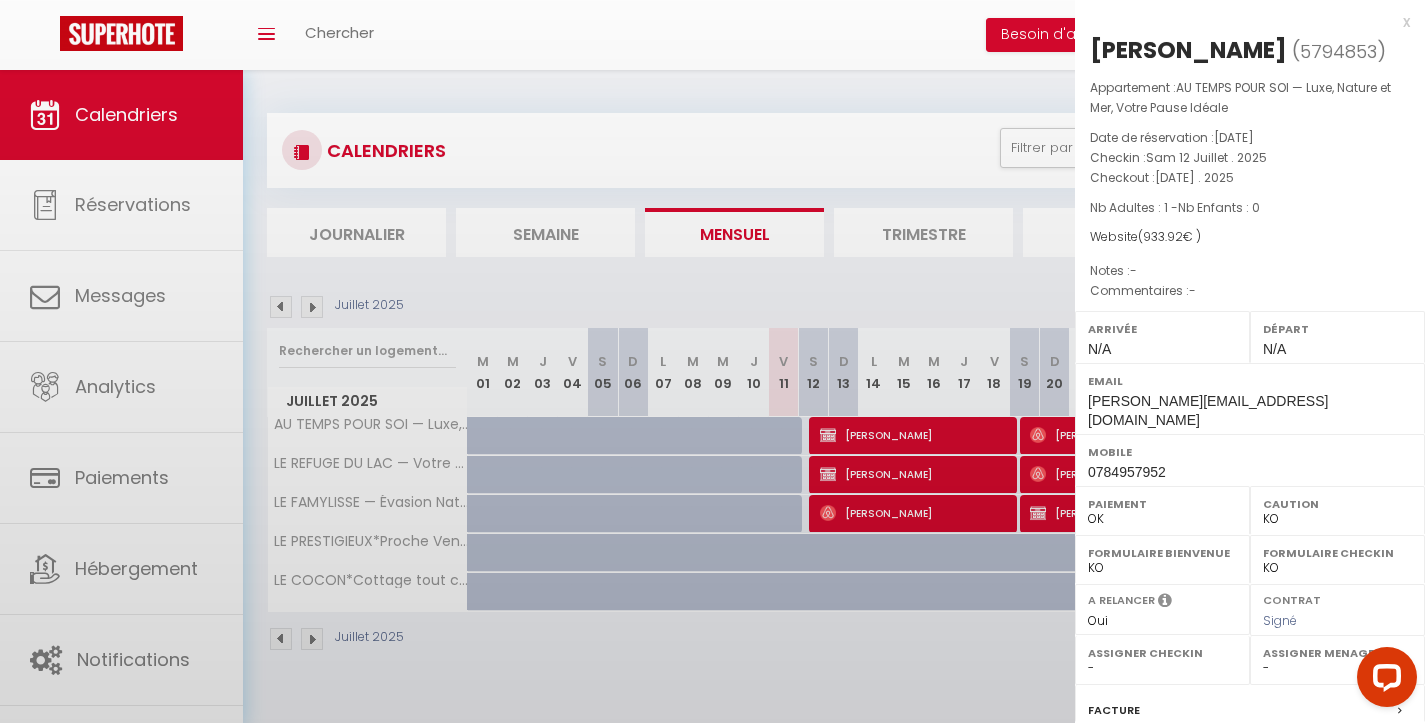 scroll, scrollTop: 0, scrollLeft: 0, axis: both 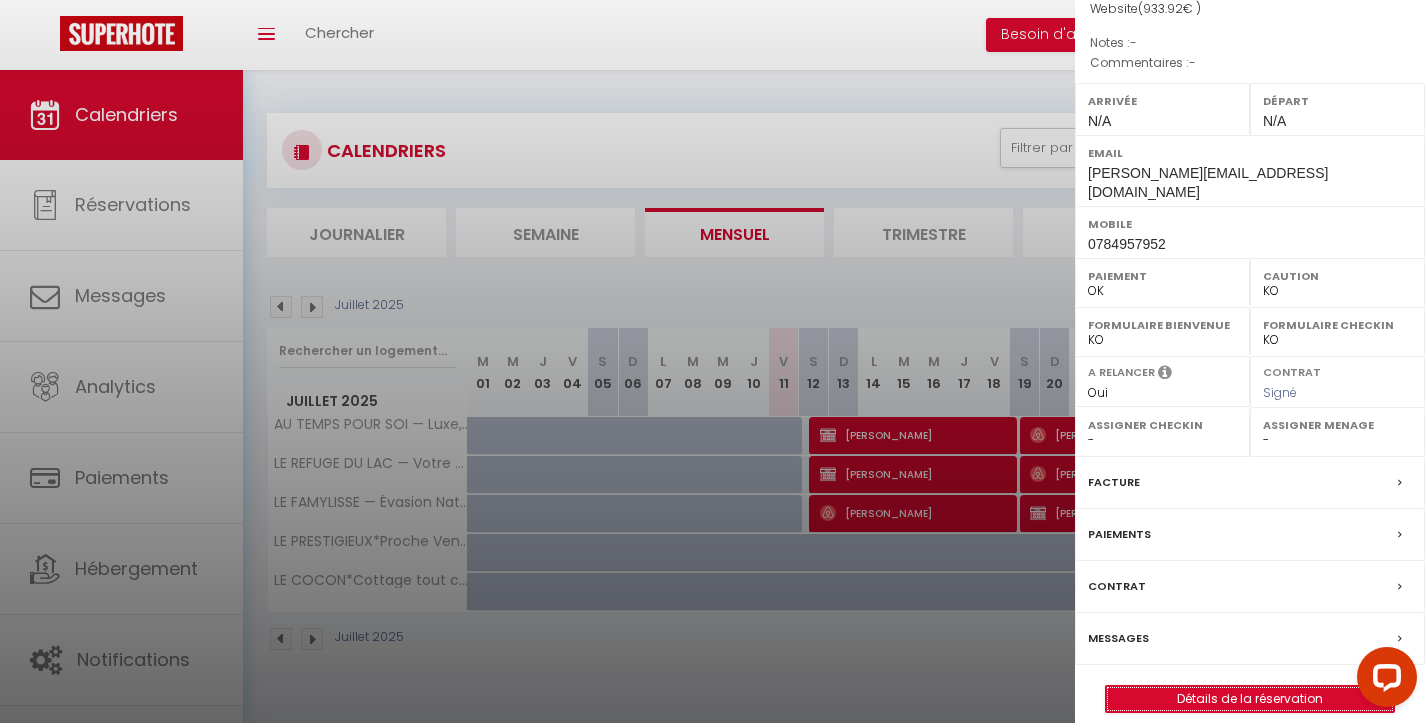 click on "Détails de la réservation" at bounding box center (1250, 699) 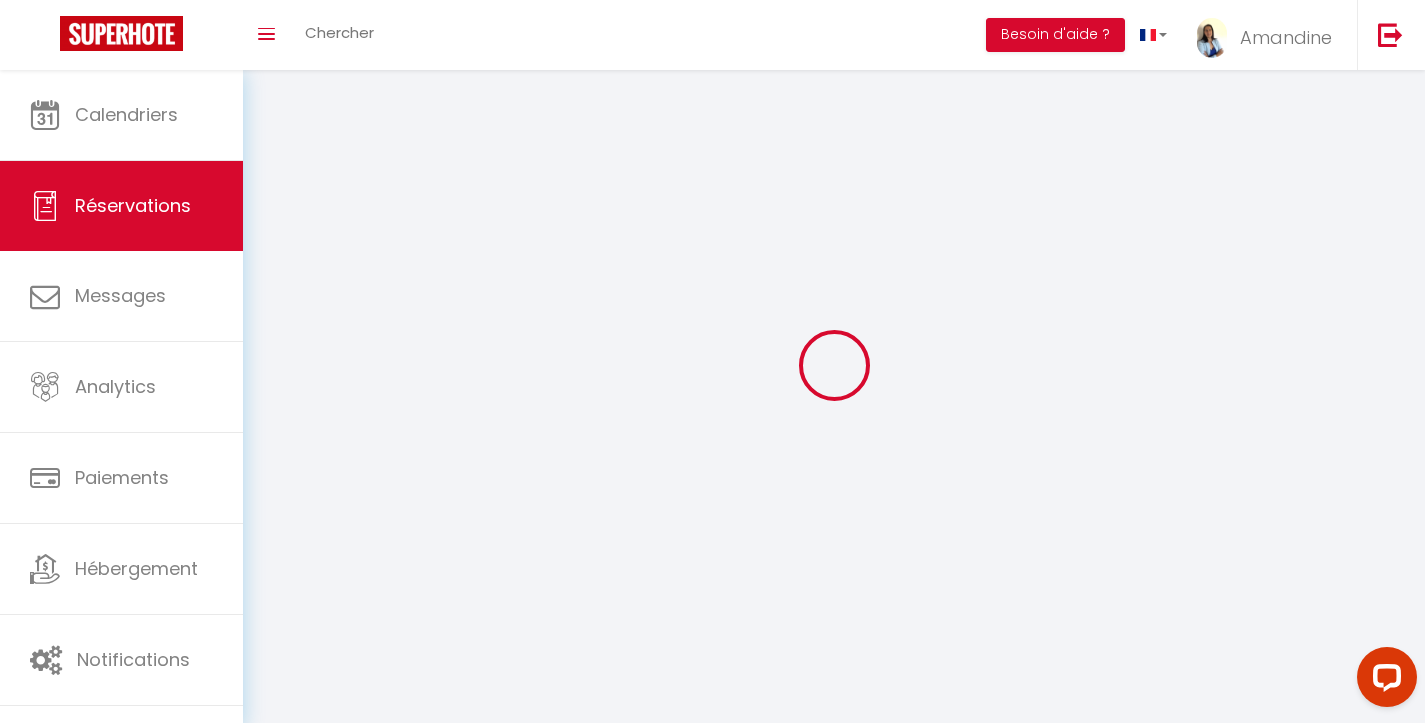 type on "ARMELLE" 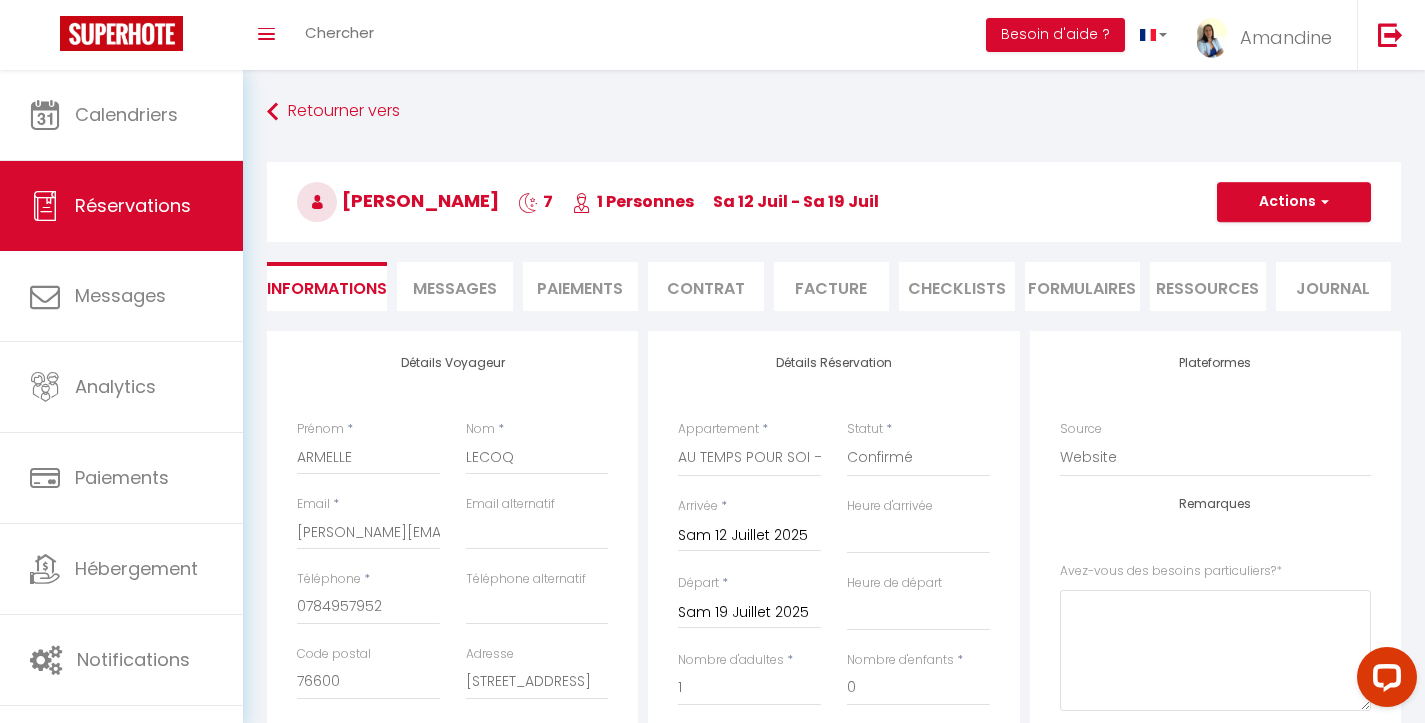 scroll, scrollTop: 0, scrollLeft: 0, axis: both 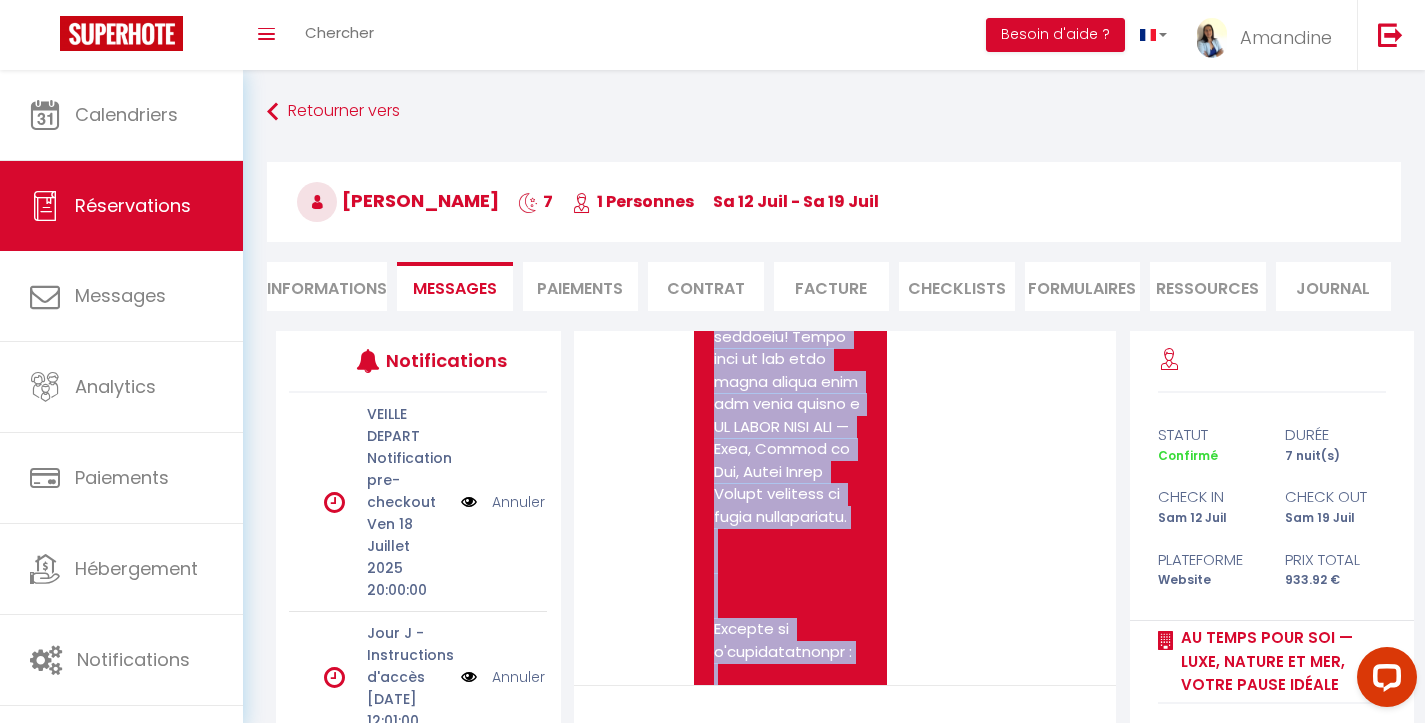 drag, startPoint x: 815, startPoint y: 580, endPoint x: 713, endPoint y: 628, distance: 112.72977 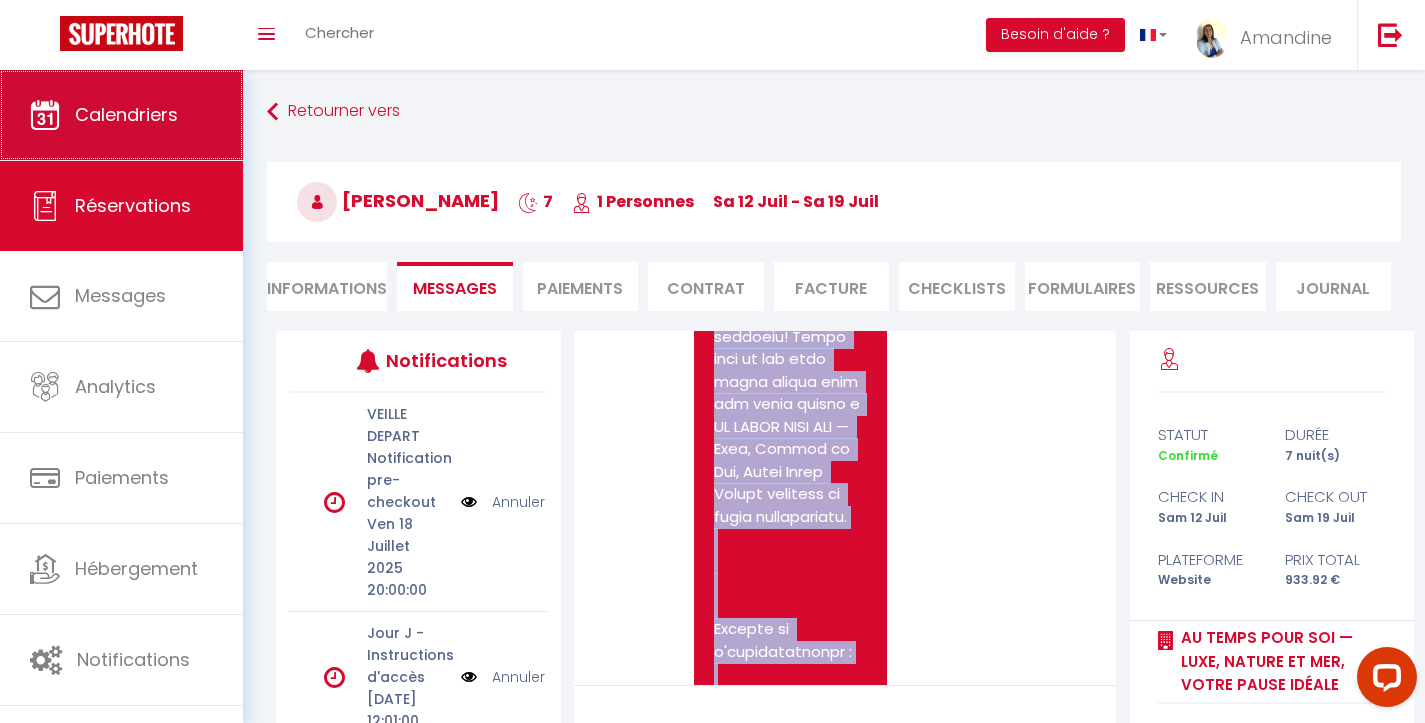 click on "Calendriers" at bounding box center [126, 114] 